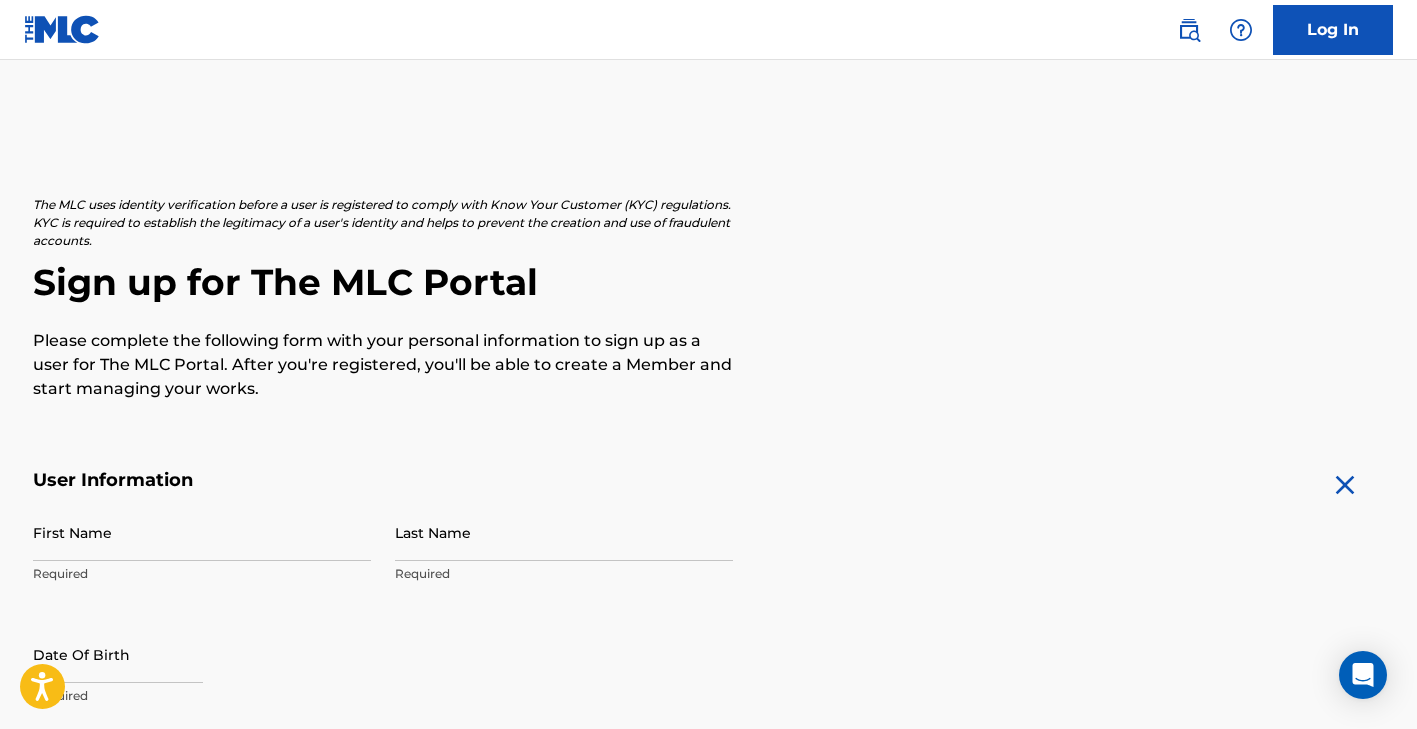 scroll, scrollTop: 0, scrollLeft: 0, axis: both 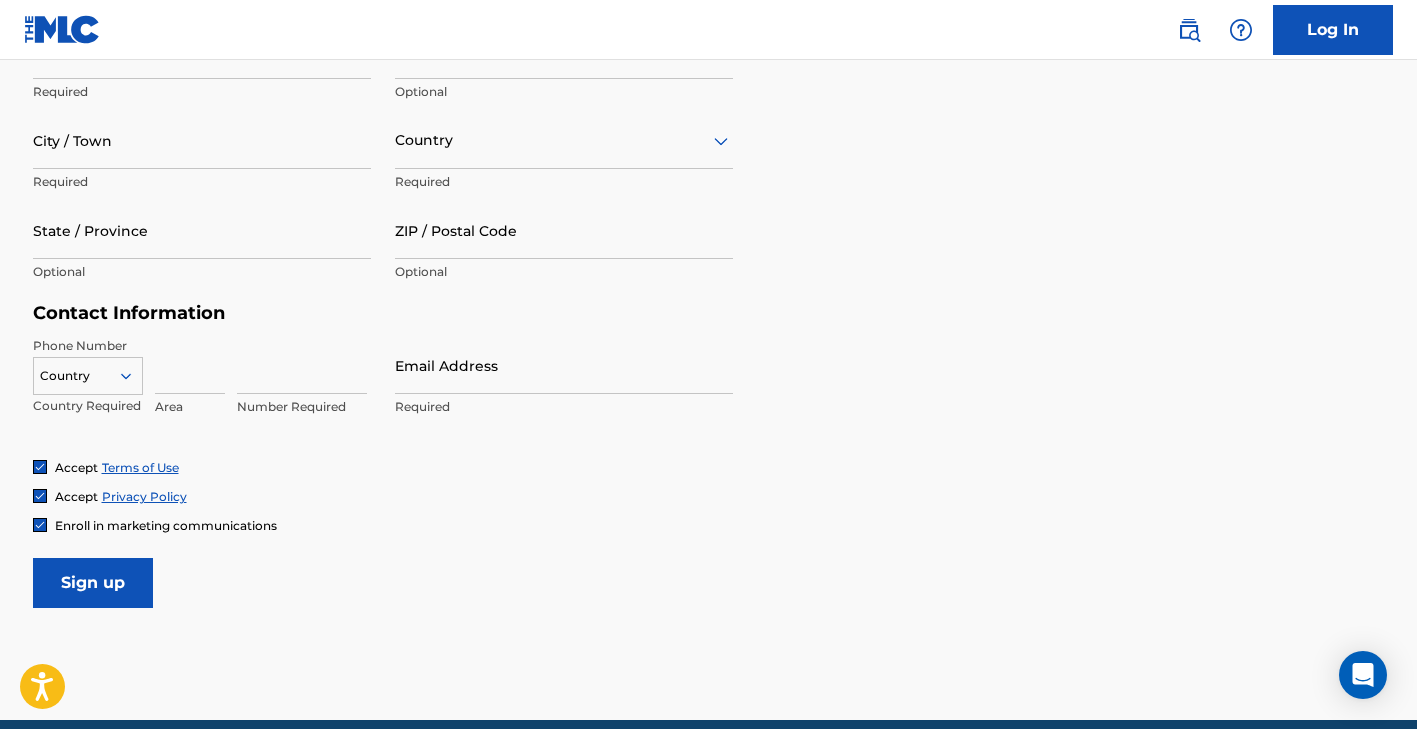 click at bounding box center [40, 525] 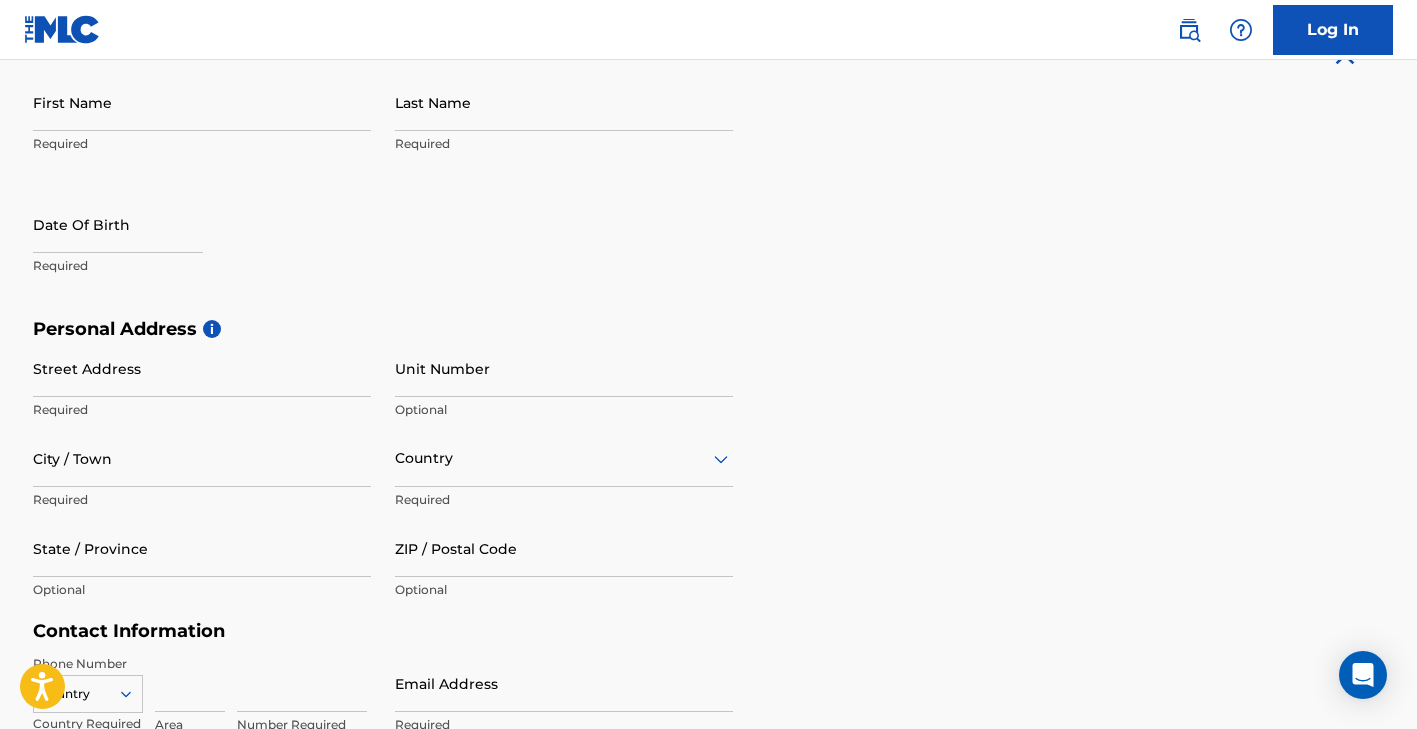 scroll, scrollTop: 366, scrollLeft: 0, axis: vertical 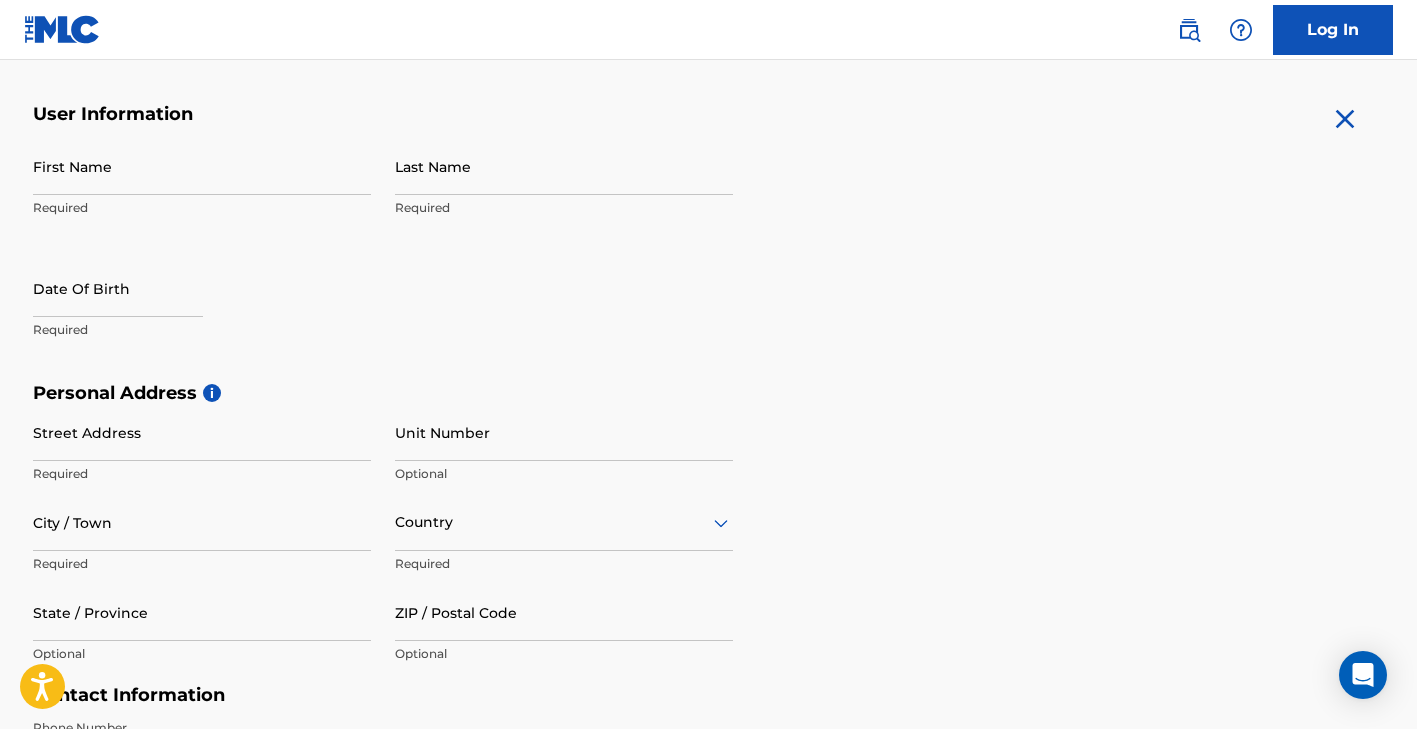 click on "First Name" at bounding box center (202, 166) 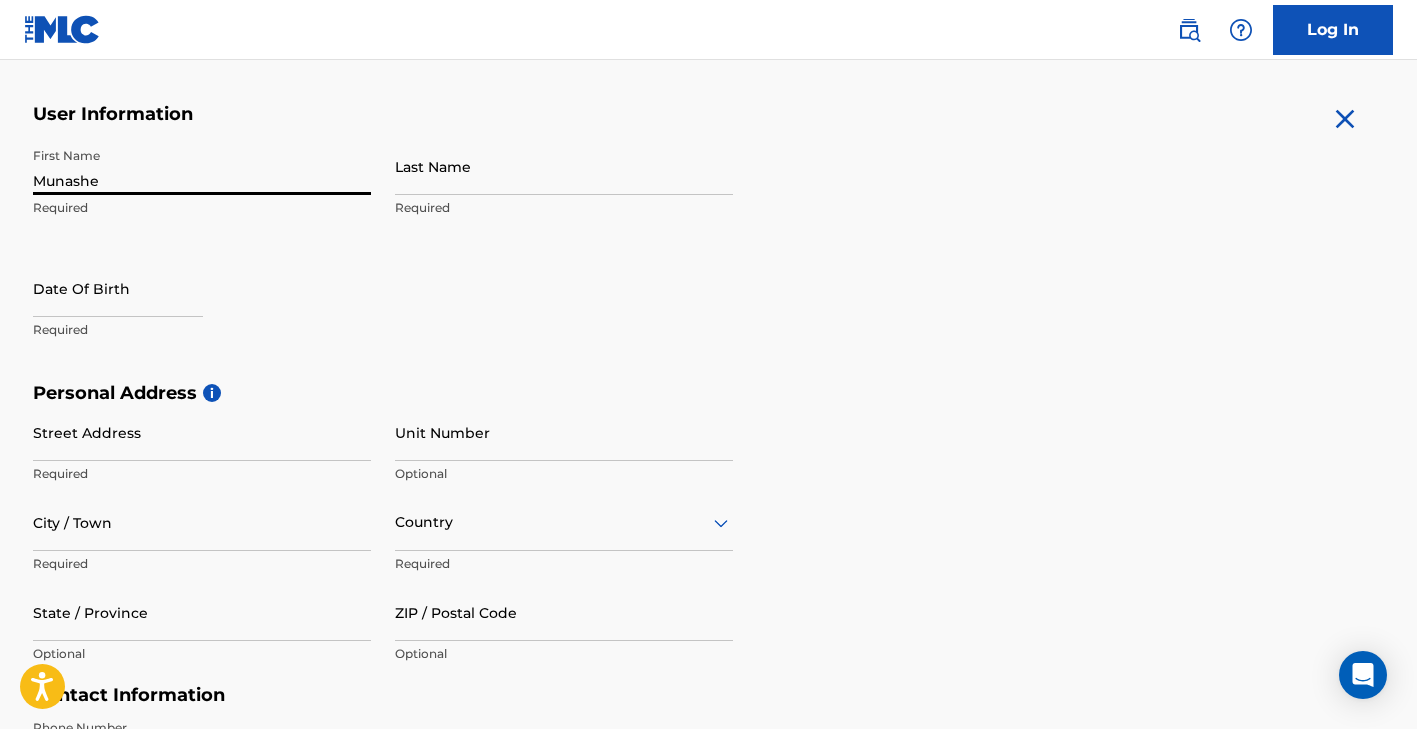 type on "Munashe" 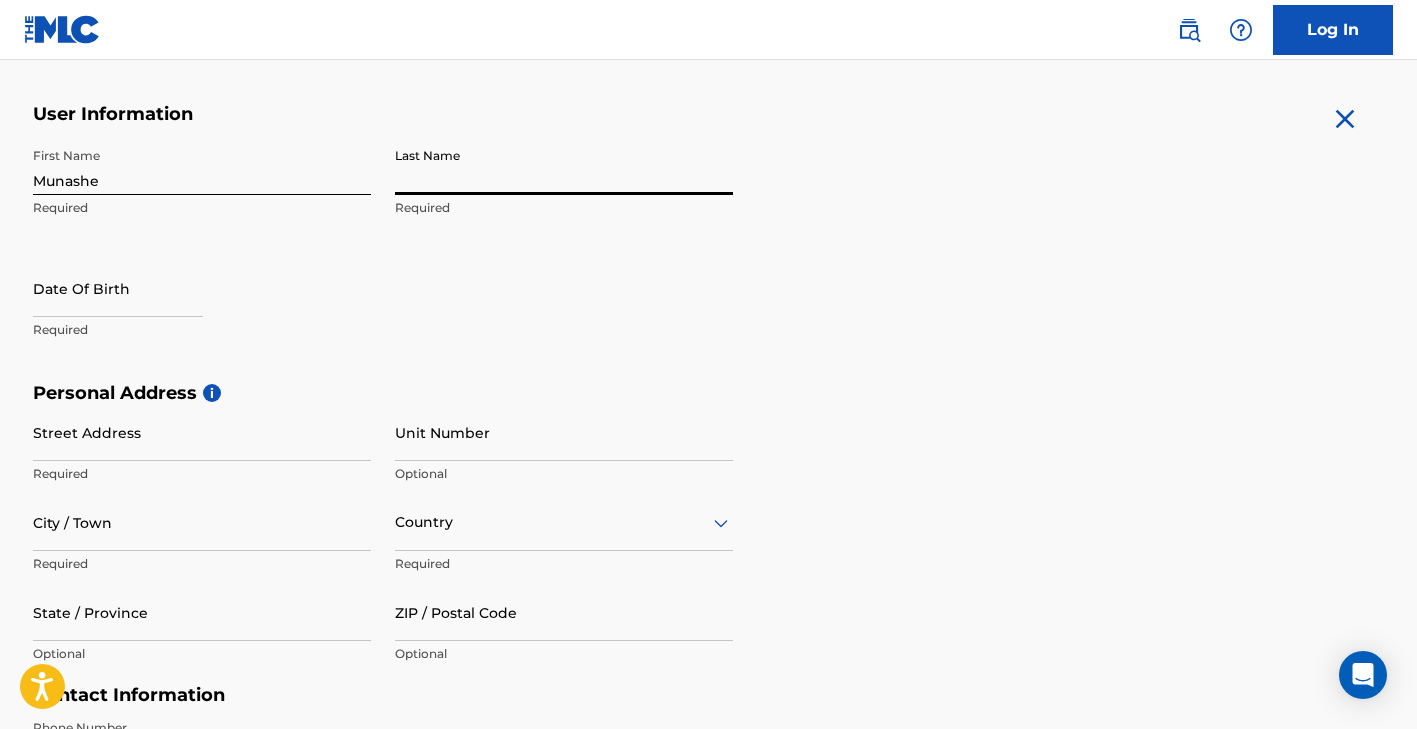 paste on "Kugarakuripi" 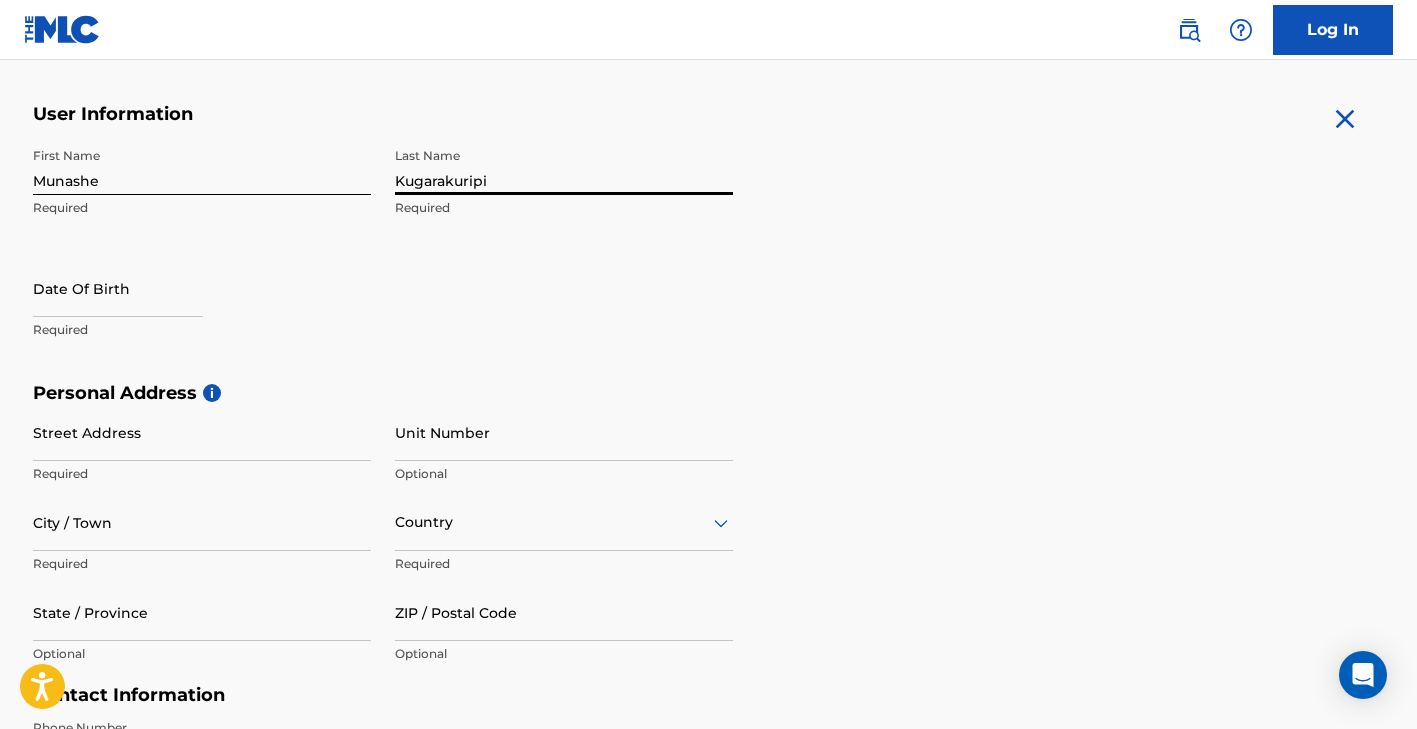 type on "Kugarakuripi" 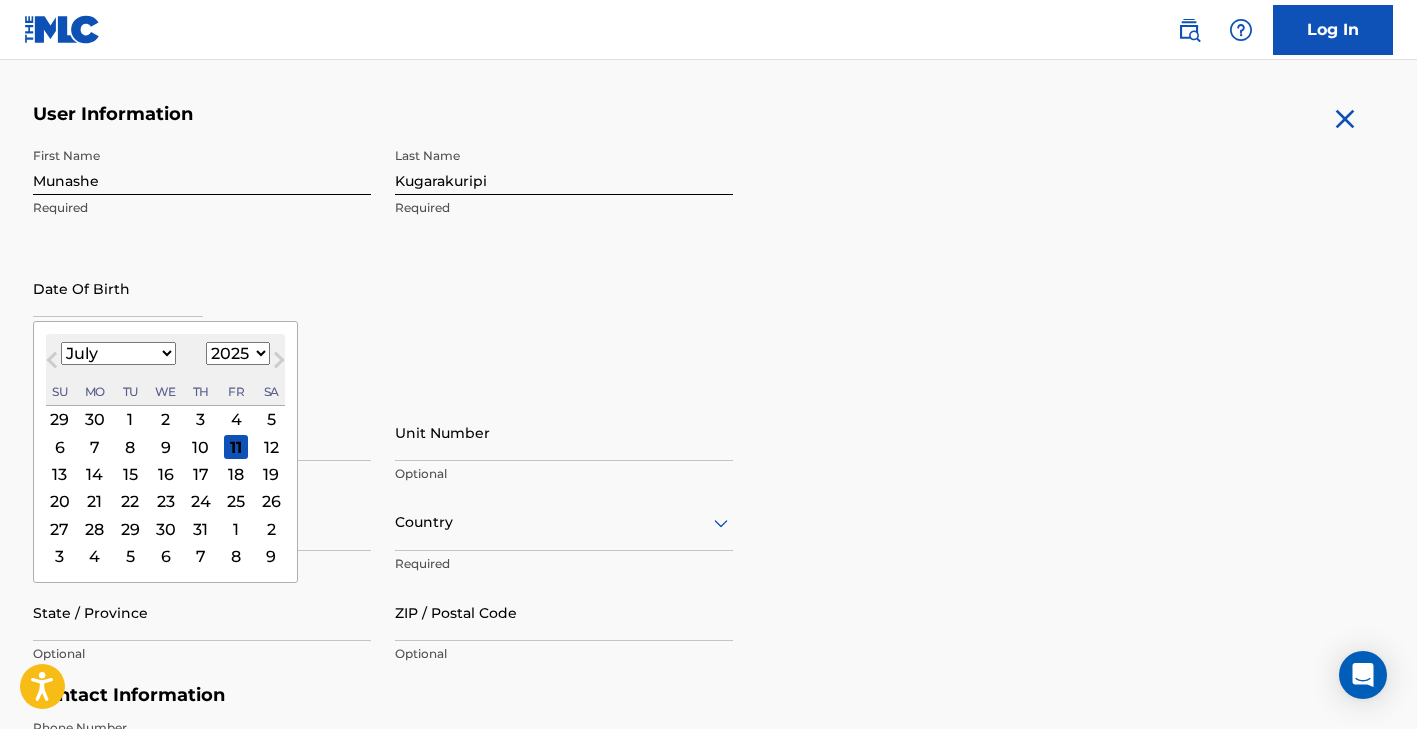 click on "January February March April May June July August September October November December" at bounding box center [118, 353] 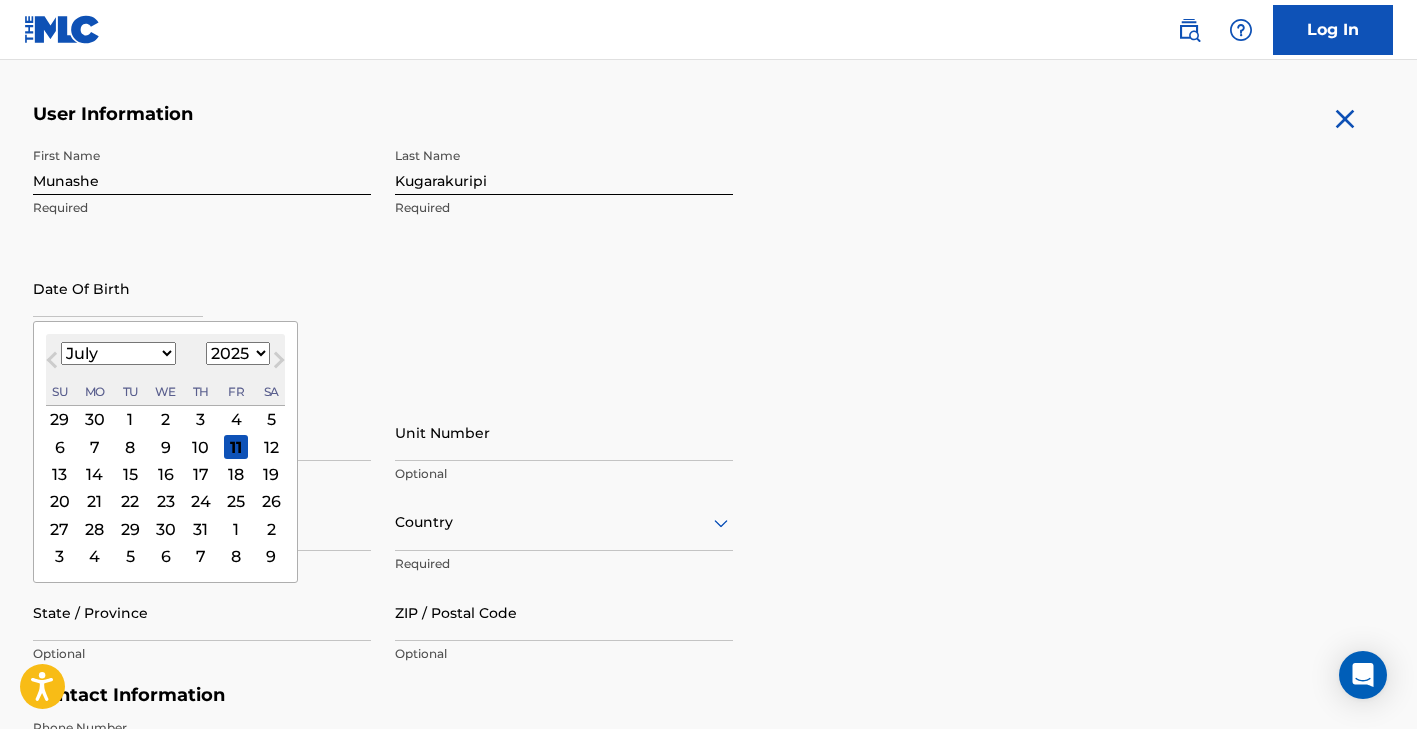 select on "7" 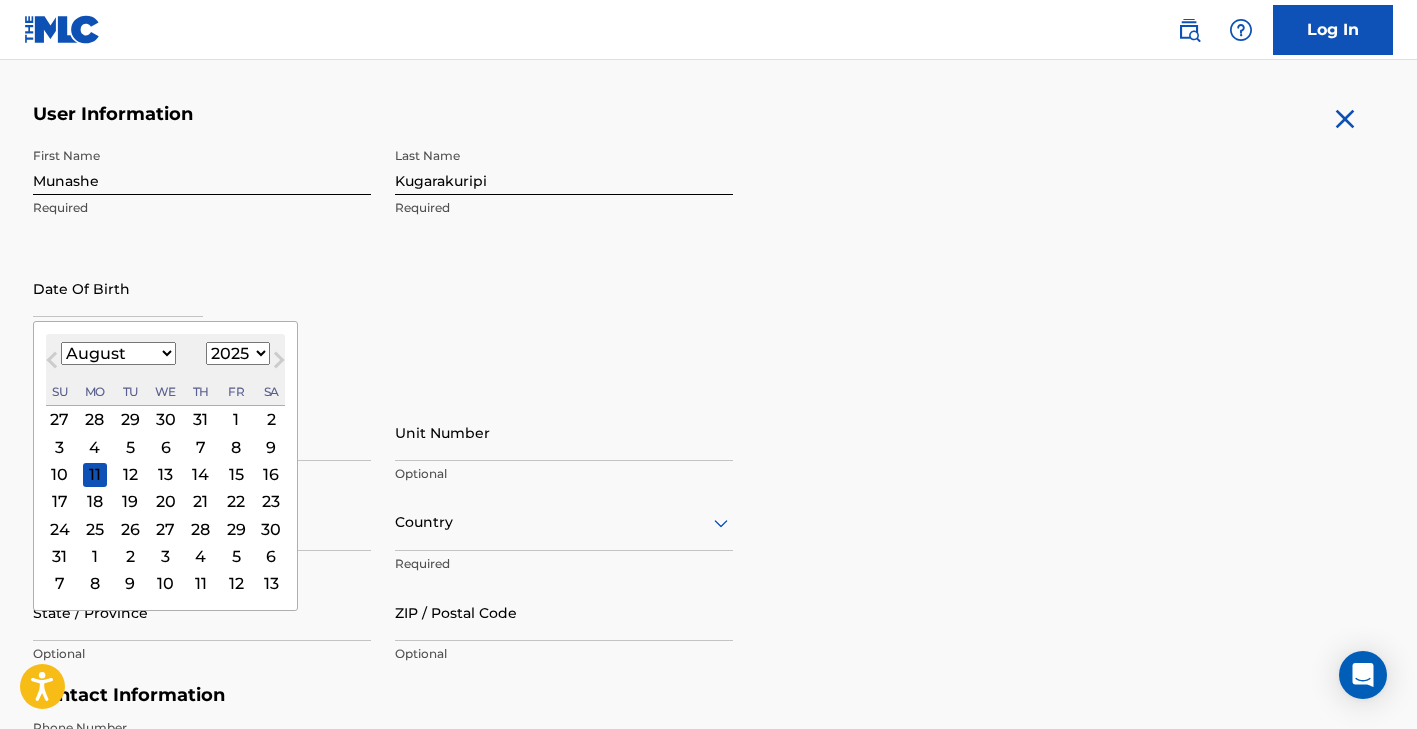 click on "1899 1900 1901 1902 1903 1904 1905 1906 1907 1908 1909 1910 1911 1912 1913 1914 1915 1916 1917 1918 1919 1920 1921 1922 1923 1924 1925 1926 1927 1928 1929 1930 1931 1932 1933 1934 1935 1936 1937 1938 1939 1940 1941 1942 1943 1944 1945 1946 1947 1948 1949 1950 1951 1952 1953 1954 1955 1956 1957 1958 1959 1960 1961 1962 1963 1964 1965 1966 1967 1968 1969 1970 1971 1972 1973 1974 1975 1976 1977 1978 1979 1980 1981 1982 1983 1984 1985 1986 1987 1988 1989 1990 1991 1992 1993 1994 1995 1996 1997 1998 1999 2000 2001 2002 2003 2004 2005 2006 2007 2008 2009 2010 2011 2012 2013 2014 2015 2016 2017 2018 2019 2020 2021 2022 2023 2024 2025 2026 2027 2028 2029 2030 2031 2032 2033 2034 2035 2036 2037 2038 2039 2040 2041 2042 2043 2044 2045 2046 2047 2048 2049 2050 2051 2052 2053 2054 2055 2056 2057 2058 2059 2060 2061 2062 2063 2064 2065 2066 2067 2068 2069 2070 2071 2072 2073 2074 2075 2076 2077 2078 2079 2080 2081 2082 2083 2084 2085 2086 2087 2088 2089 2090 2091 2092 2093 2094 2095 2096 2097 2098 2099 2100" at bounding box center [238, 353] 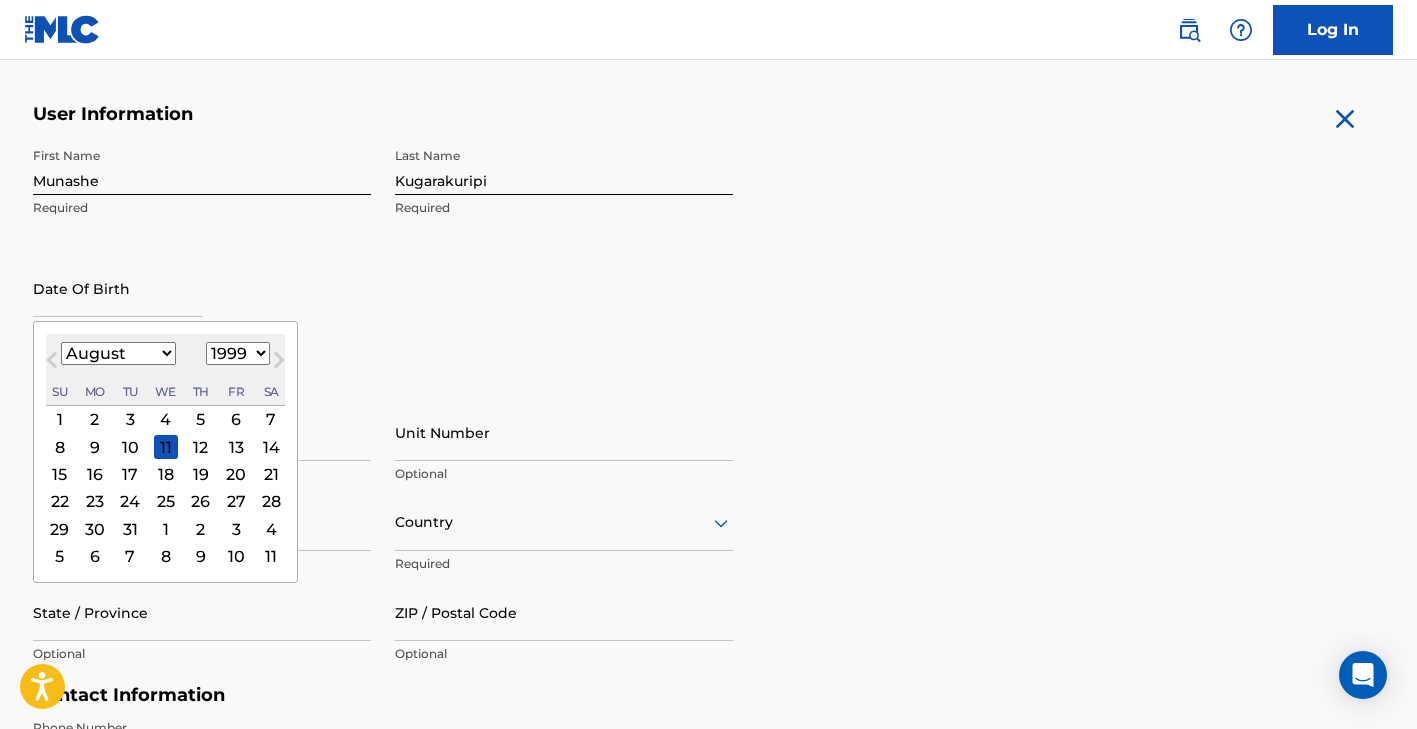 click on "22" at bounding box center [59, 501] 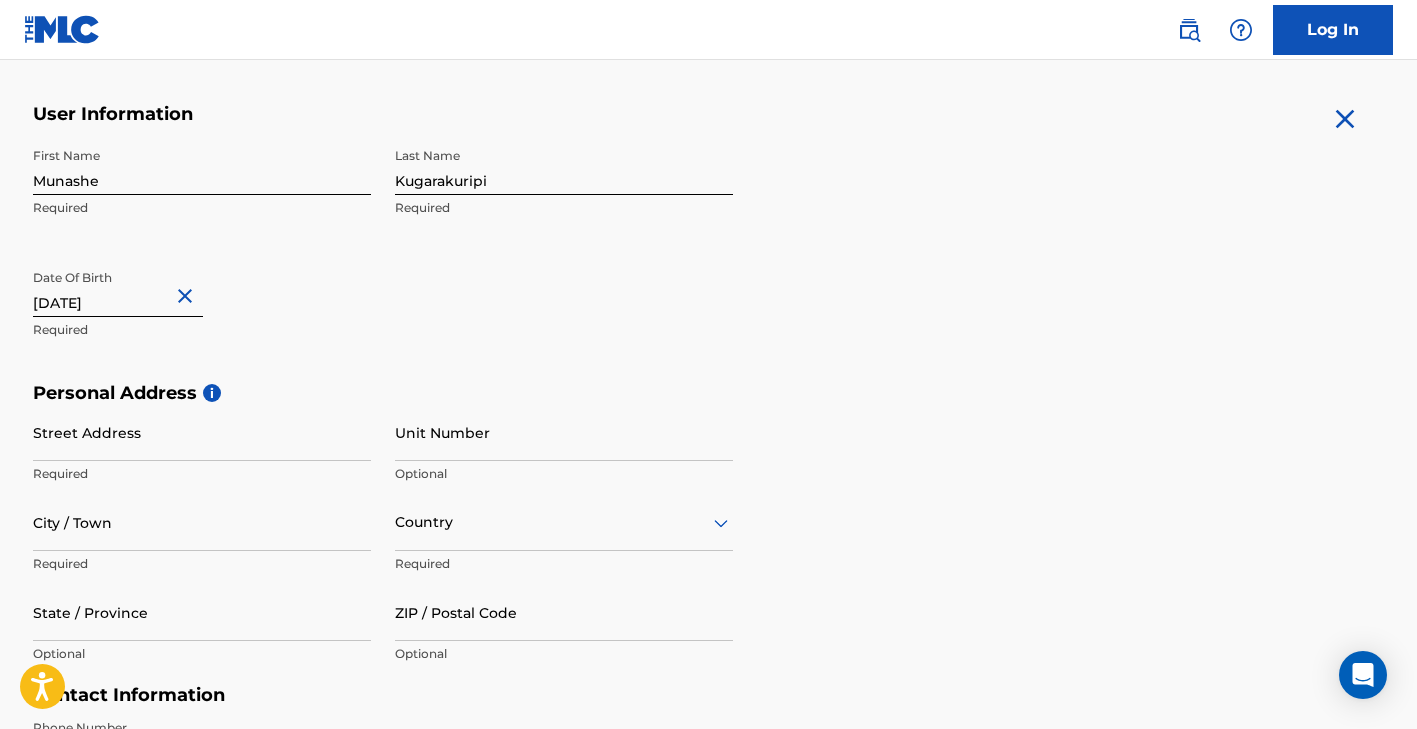 click on "Street Address" at bounding box center [202, 432] 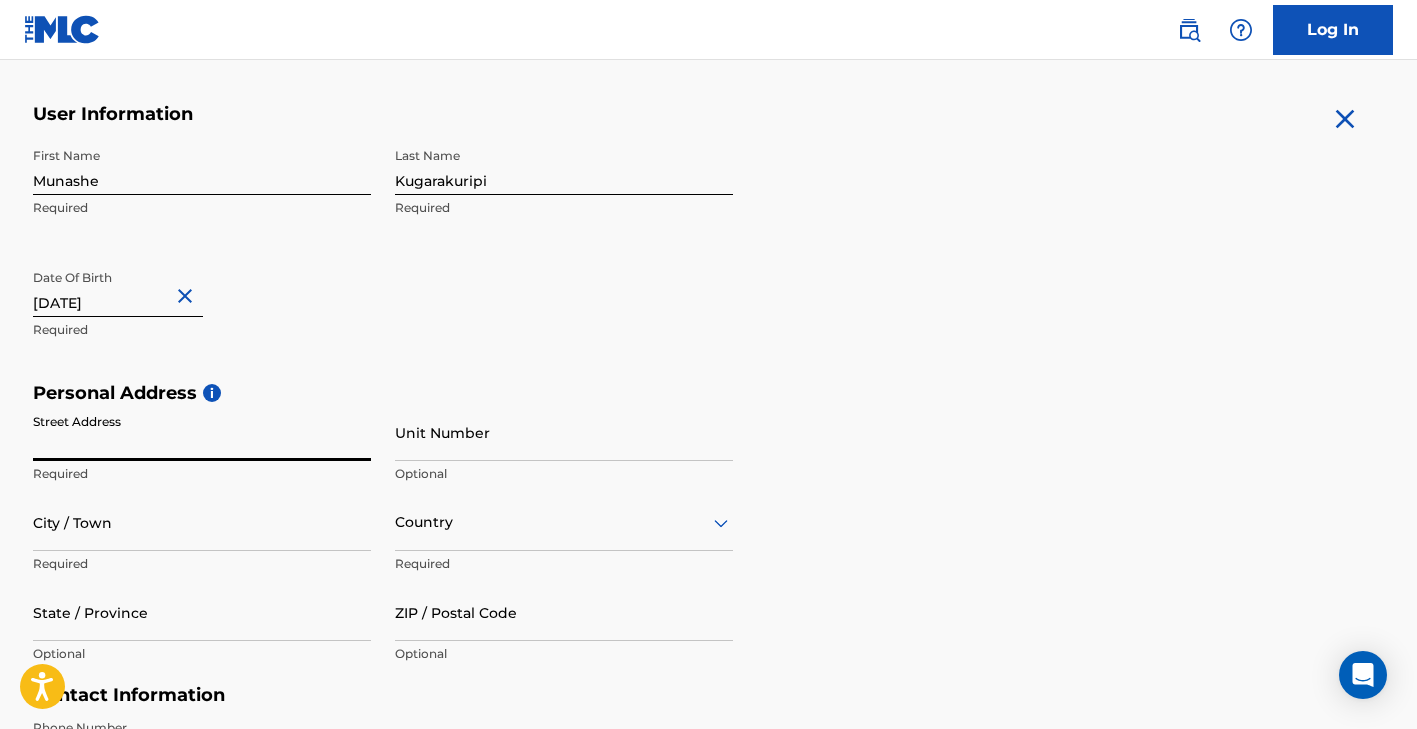 paste on "5657 Virginia Ave" 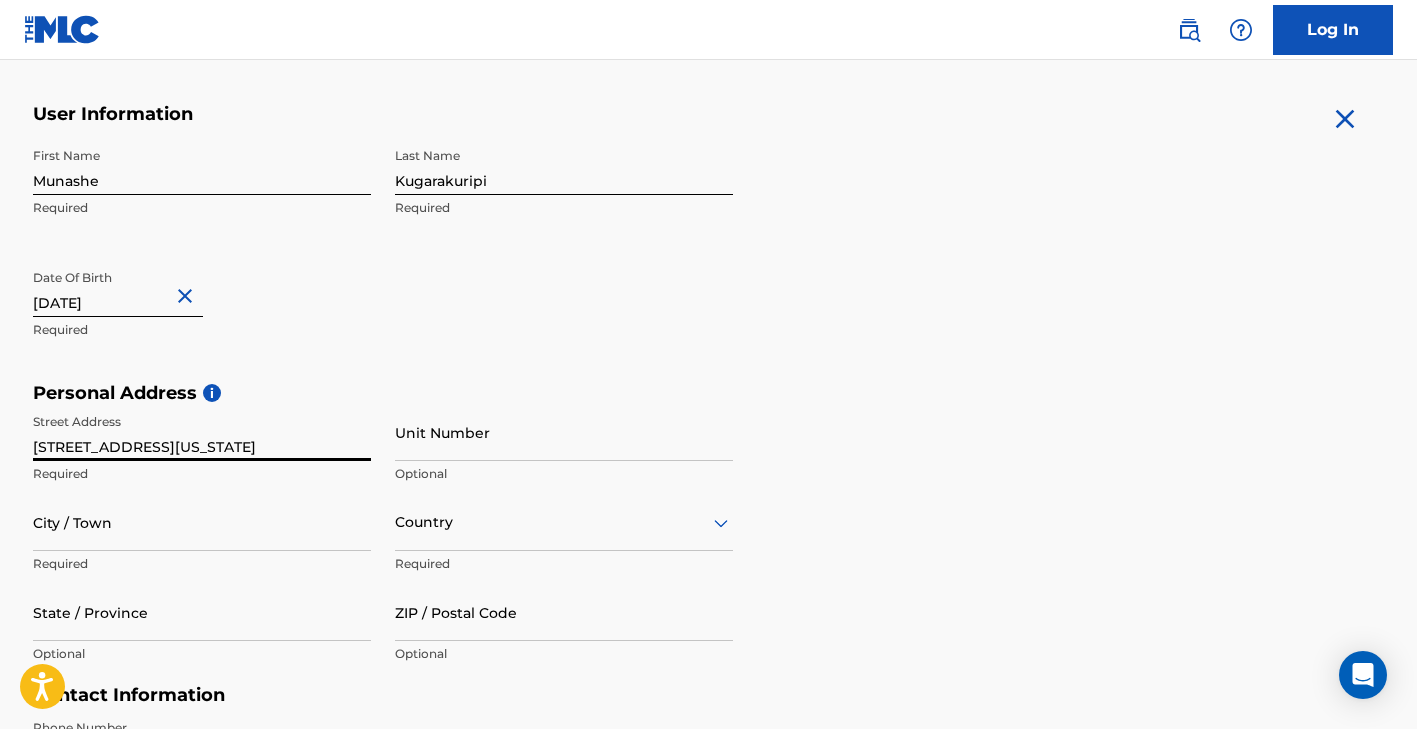 type on "5657 Virginia Ave" 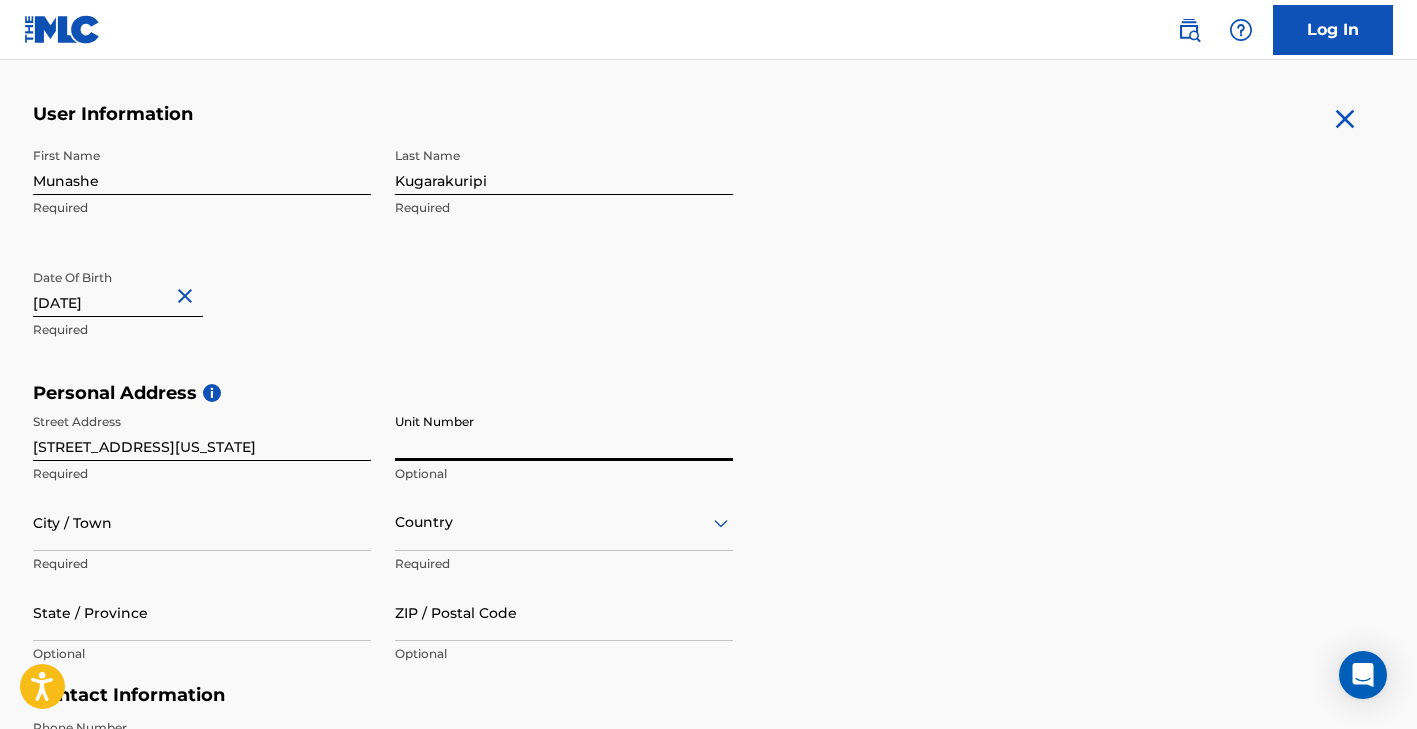 click on "Unit Number" at bounding box center (564, 432) 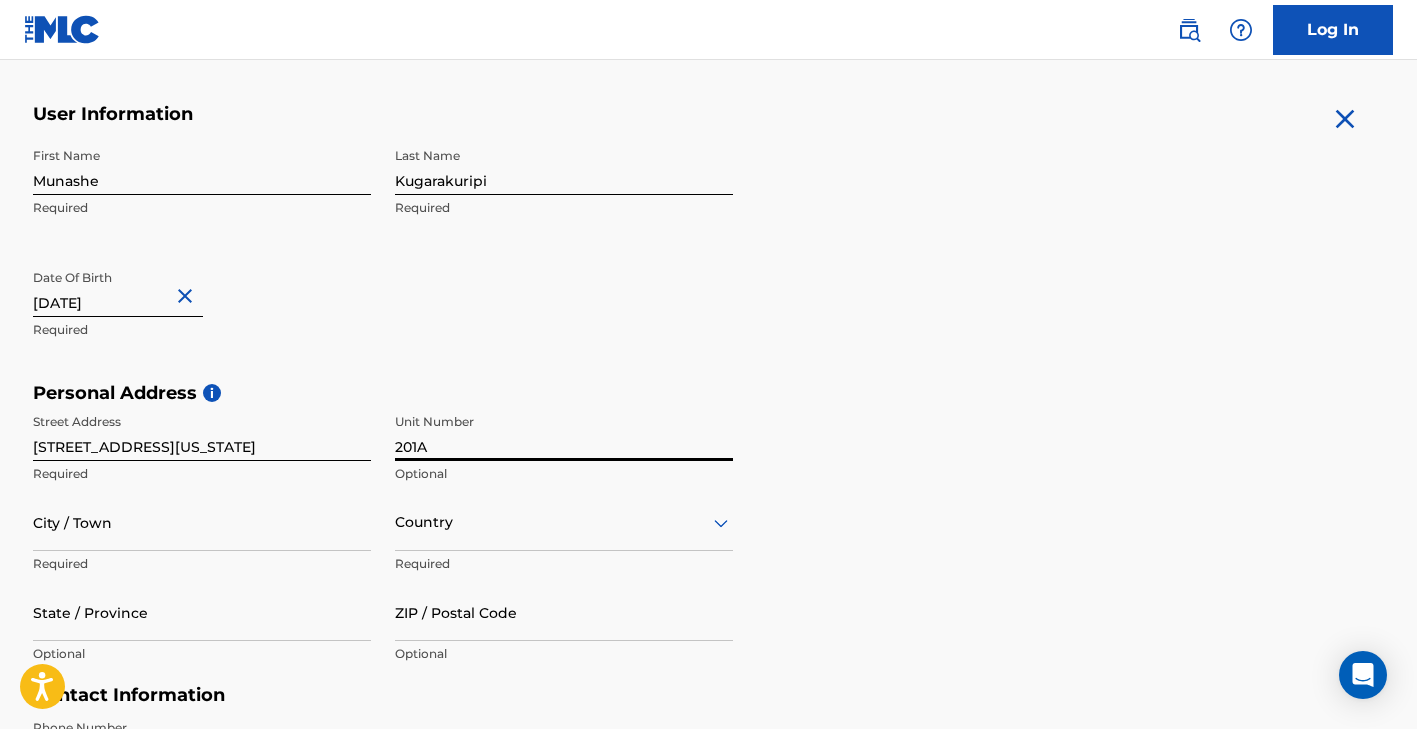 type on "201A" 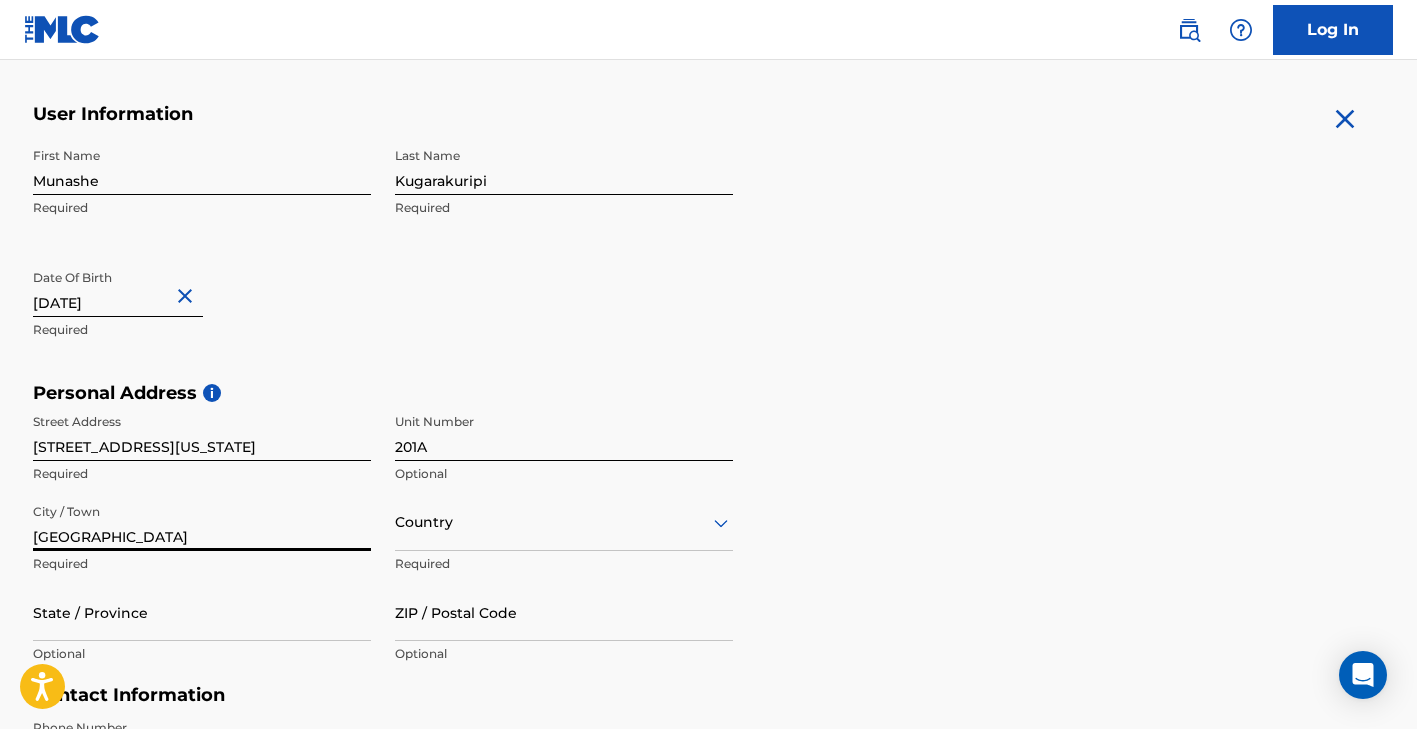 type on "Los Angeles" 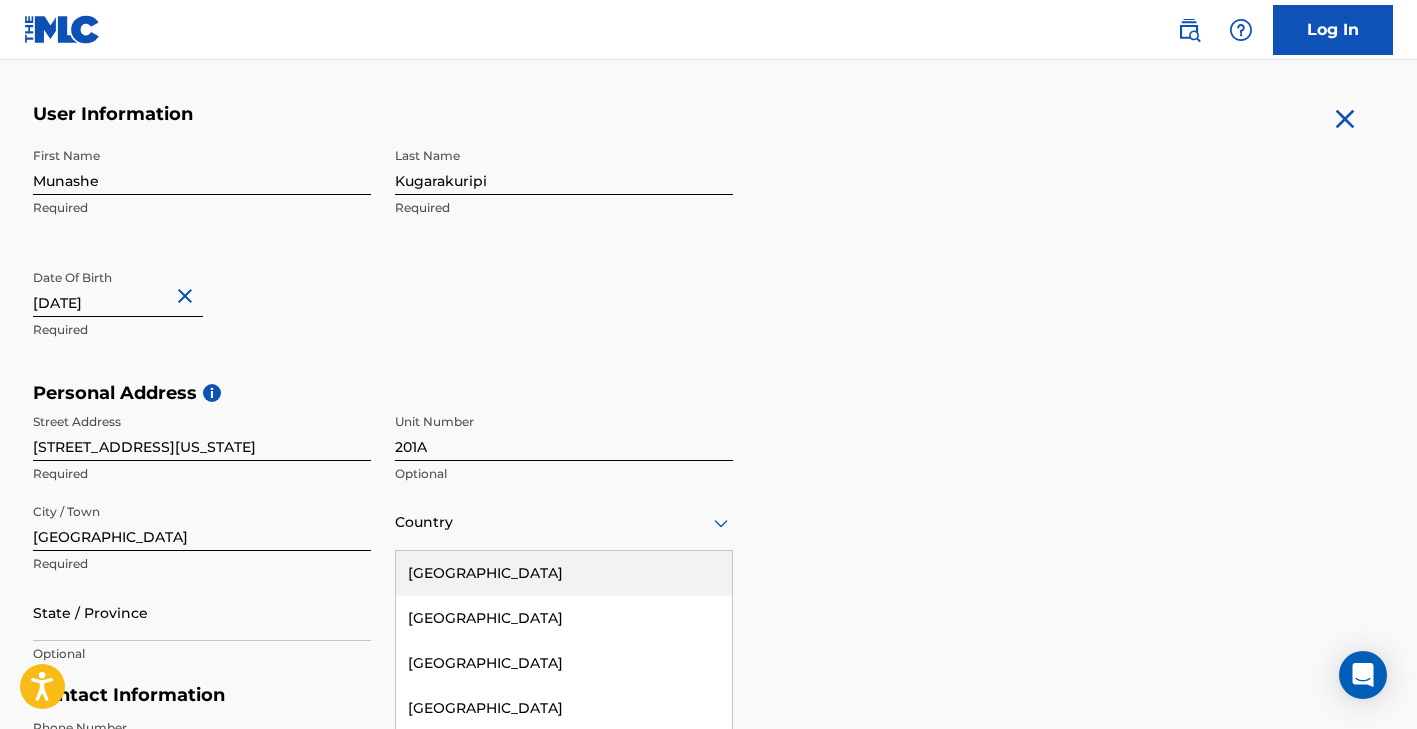 scroll, scrollTop: 489, scrollLeft: 0, axis: vertical 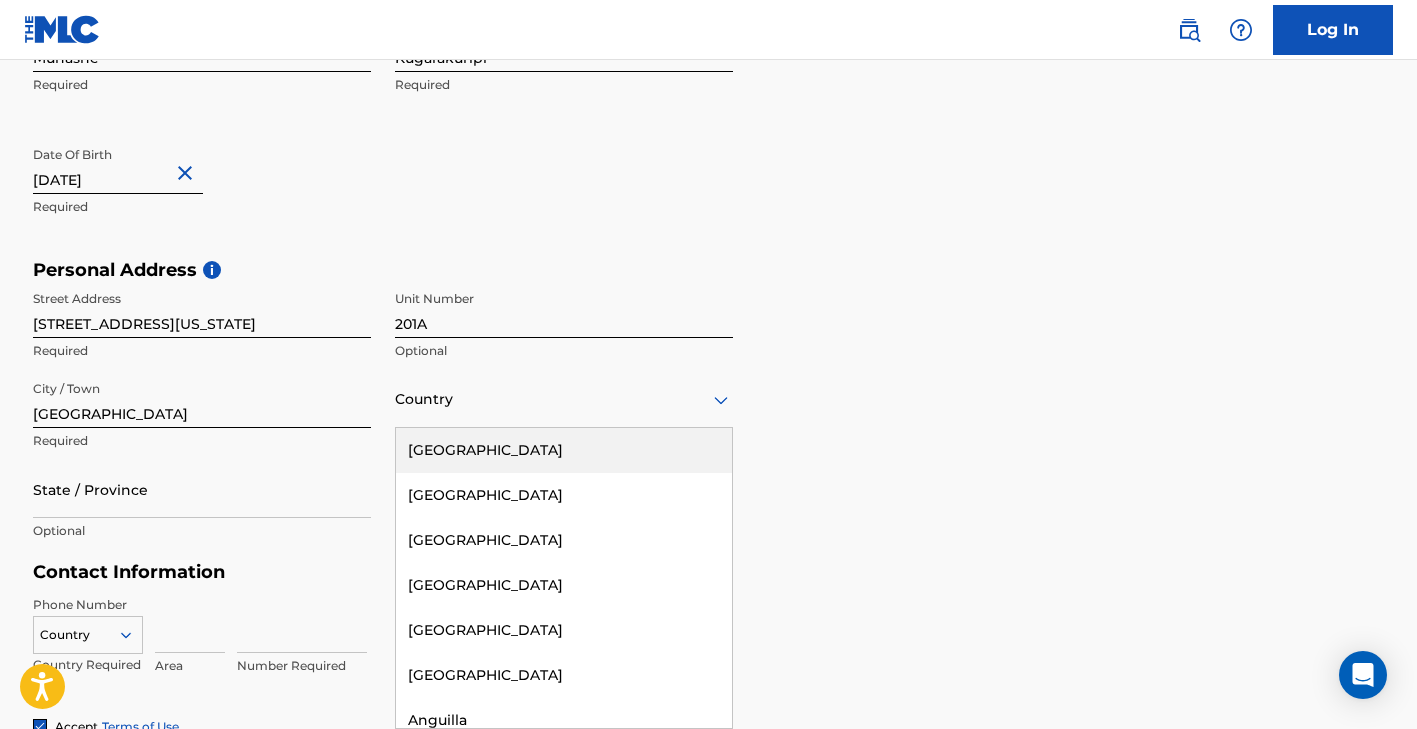 click on "United States, 1 of 223. 223 results available. Use Up and Down to choose options, press Enter to select the currently focused option, press Escape to exit the menu, press Tab to select the option and exit the menu. Country United States Afghanistan Albania Algeria Andorra Angola Anguilla Antigua and Barbuda Argentina Armenia Aruba Australia Austria Azerbaijan Bahamas Bahrain Bangladesh Barbados Belarus Belgium Belize Benin Bermuda Bhutan Bolivia Bosnia and Herzegovina Botswana Brazil Brunei Darussalam Bulgaria Burkina Faso Burundi Cambodia Cameroon Canada Cape Verde Cayman Islands Central African Republic Chad Chile China Colombia Comoros Congo Congo, the Democratic Republic of the Cook Islands Costa Rica Cote D'Ivoire Croatia Cuba Cyprus Czech Republic Denmark Djibouti Dominica Dominican Republic Ecuador Egypt El Salvador Equatorial Guinea Eritrea Estonia Ethiopia Falkland Islands (Malvinas) Faroe Islands Fiji Finland France French Guiana French Polynesia Gabon Gambia Georgia Germany Ghana Gibraltar Greece" at bounding box center [564, 399] 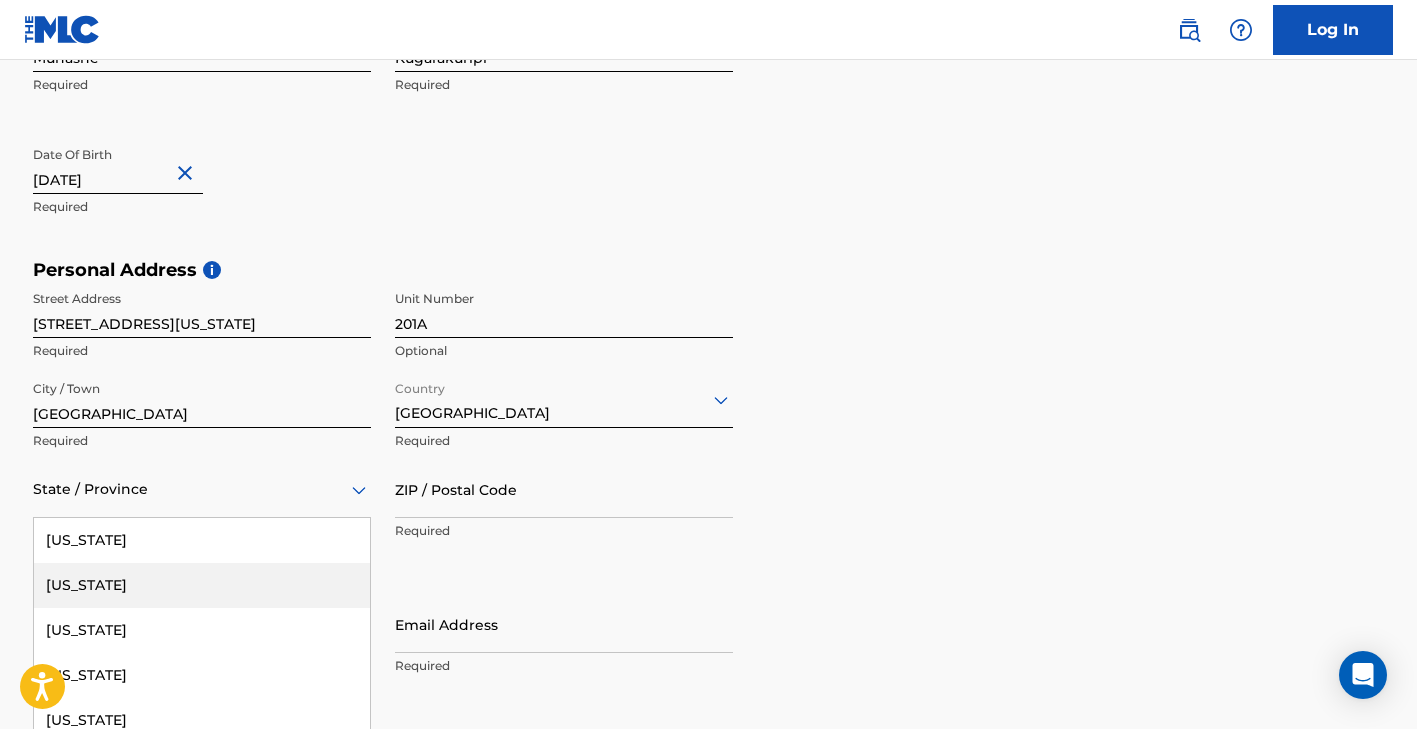scroll, scrollTop: 579, scrollLeft: 0, axis: vertical 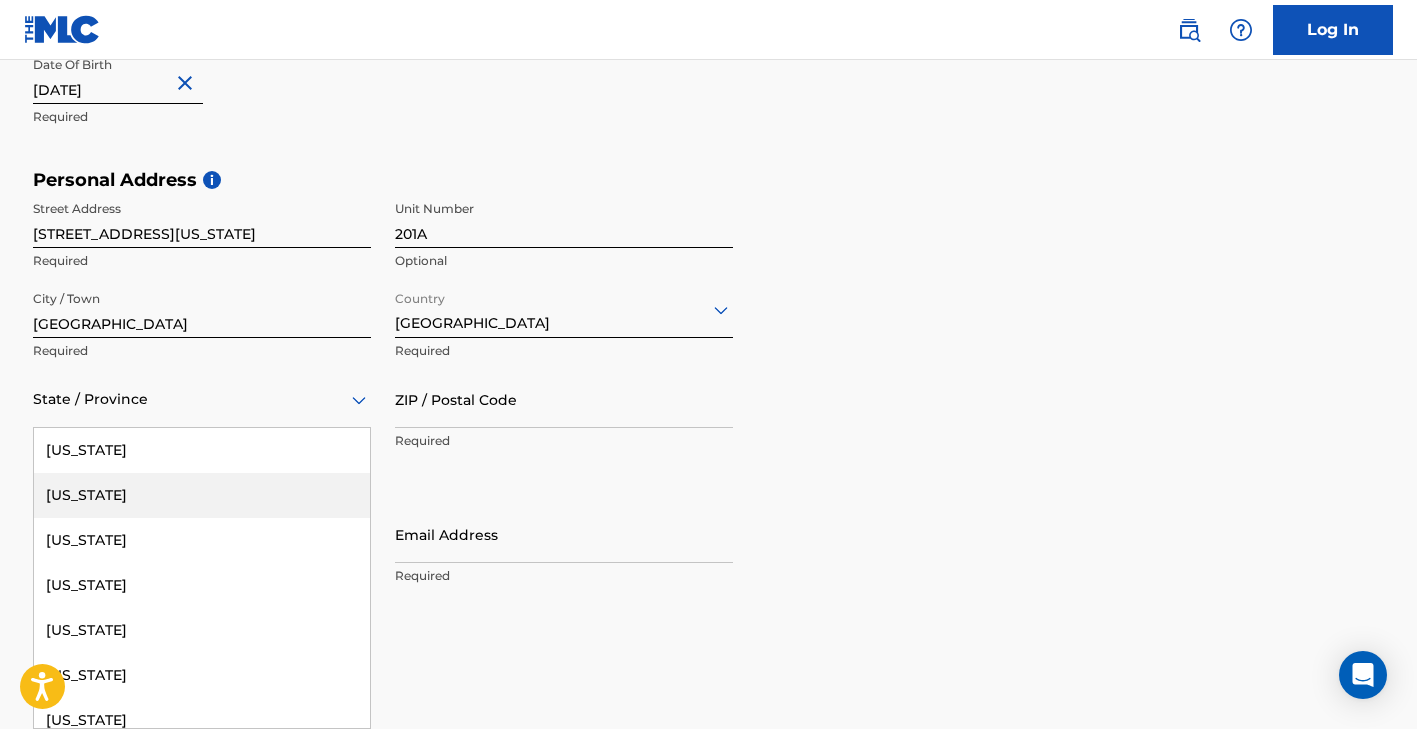 click on "Alaska, 2 of 57. 57 results available. Use Up and Down to choose options, press Enter to select the currently focused option, press Escape to exit the menu, press Tab to select the option and exit the menu. State / Province Alabama Alaska American Samoa Arizona Arkansas California Colorado Connecticut Delaware District of Columbia Florida Georgia Guam Hawaii Idaho Illinois Indiana Iowa Kansas Kentucky Louisiana Maine Maryland Massachusetts Michigan Minnesota Mississippi Missouri Montana Nebraska Nevada New Hampshire New Jersey New Mexico New York North Carolina North Dakota Northern Mariana Islands Ohio Oklahoma Oregon Pennsylvania Puerto Rico Puerto Rico Rhode Island South Carolina South Dakota Tennessee Texas Utah Vermont Virgin Islands, U.S. Virginia Washington West Virginia Wisconsin Wyoming" at bounding box center (202, 399) 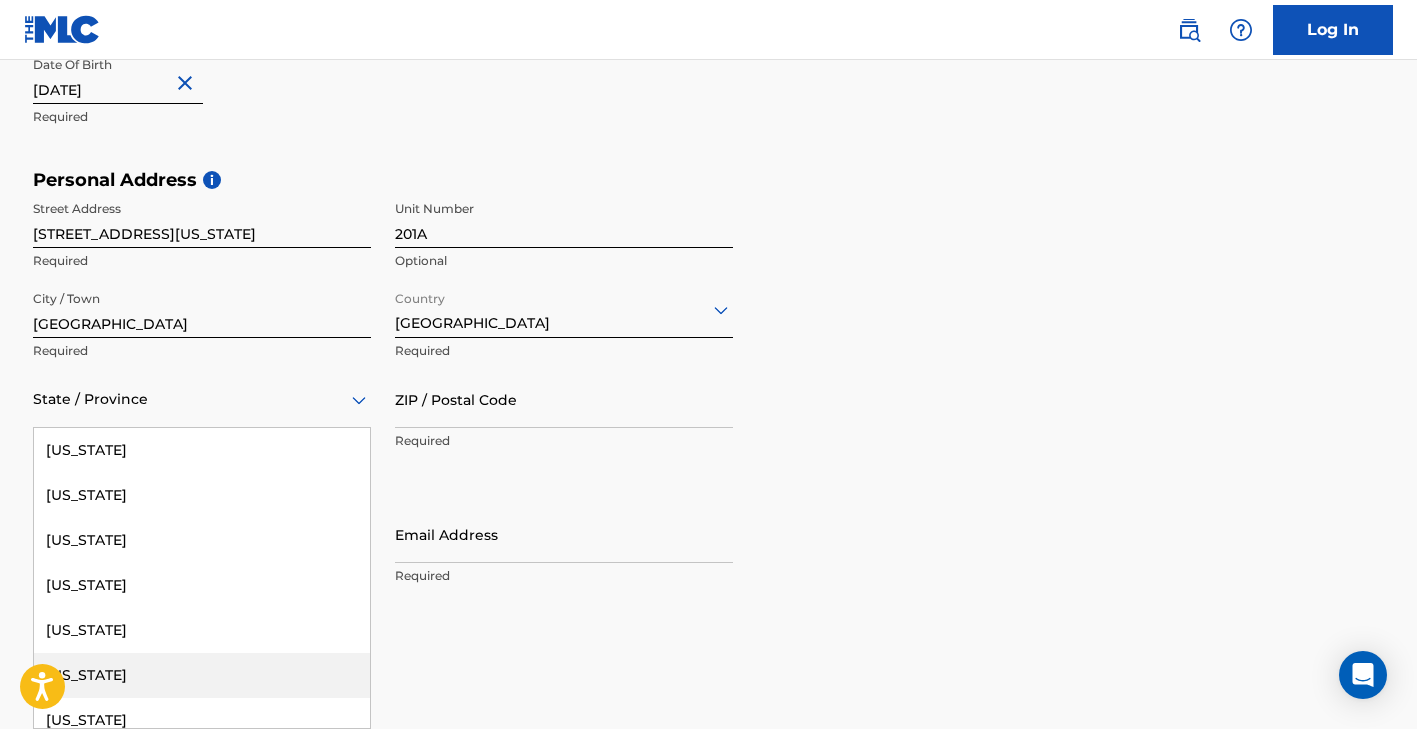 click on "California" at bounding box center (202, 675) 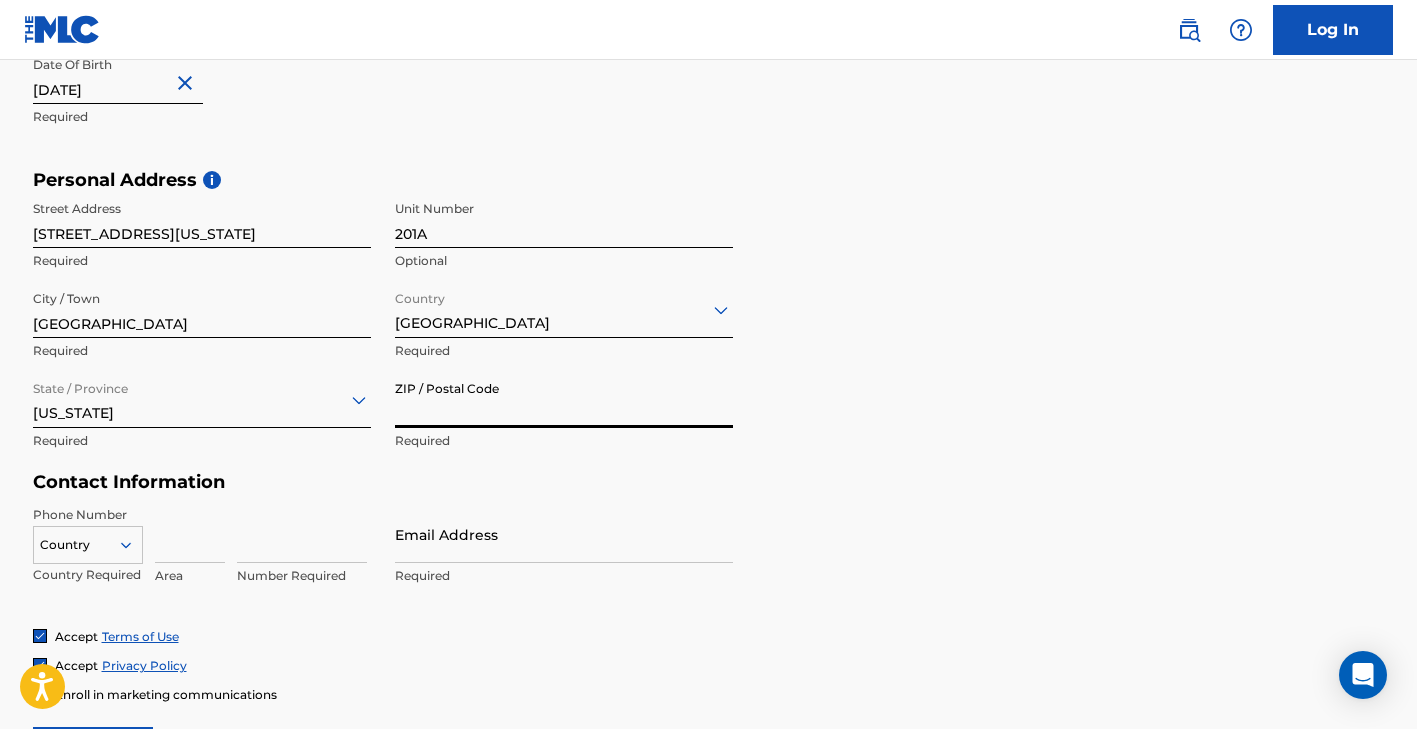click on "ZIP / Postal Code" at bounding box center [564, 399] 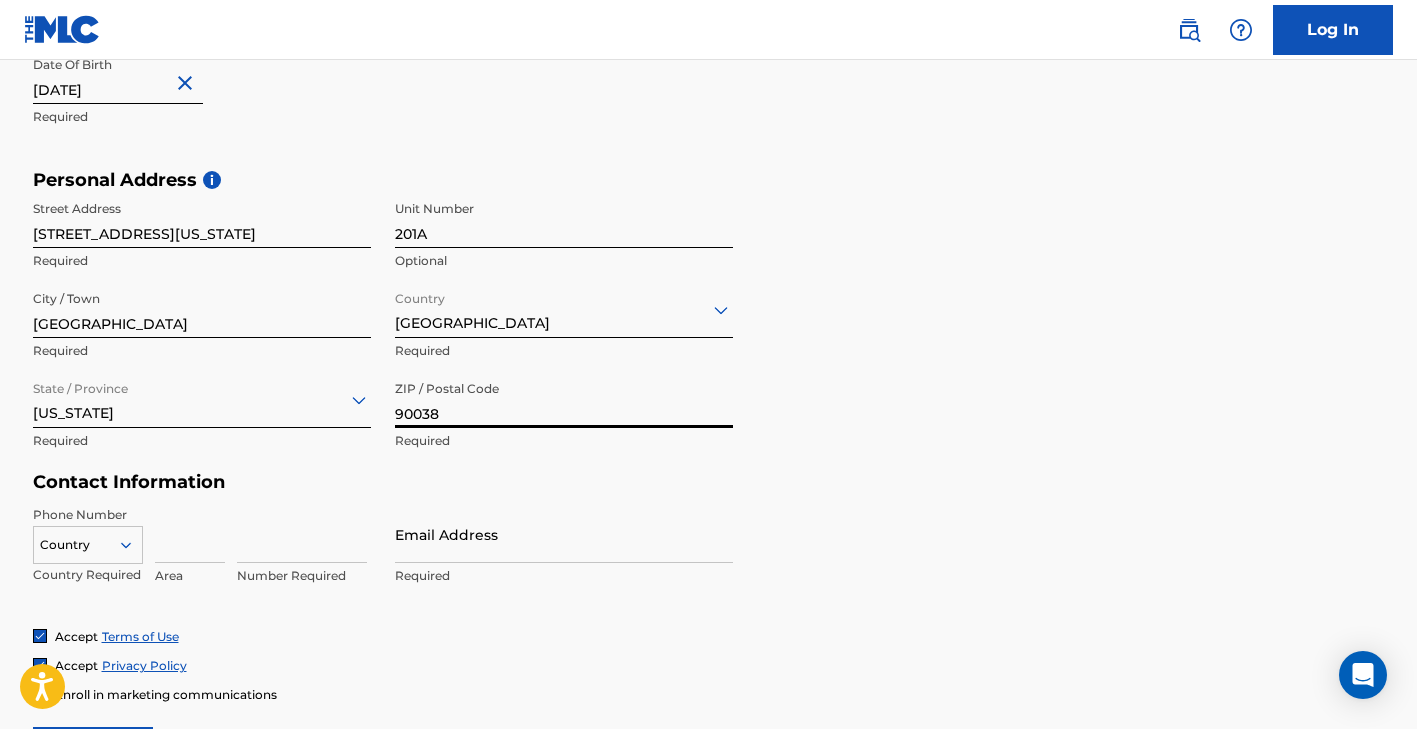 type on "90038" 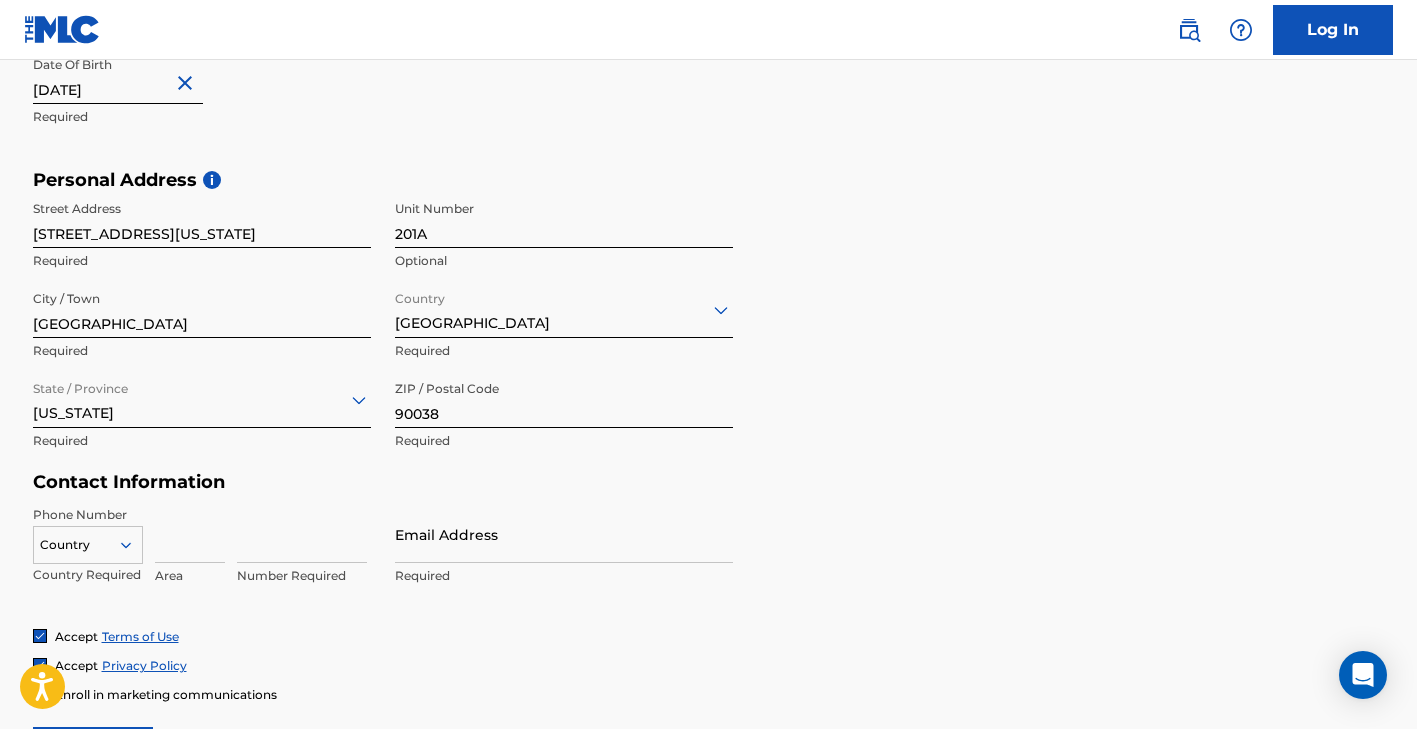 type on "1" 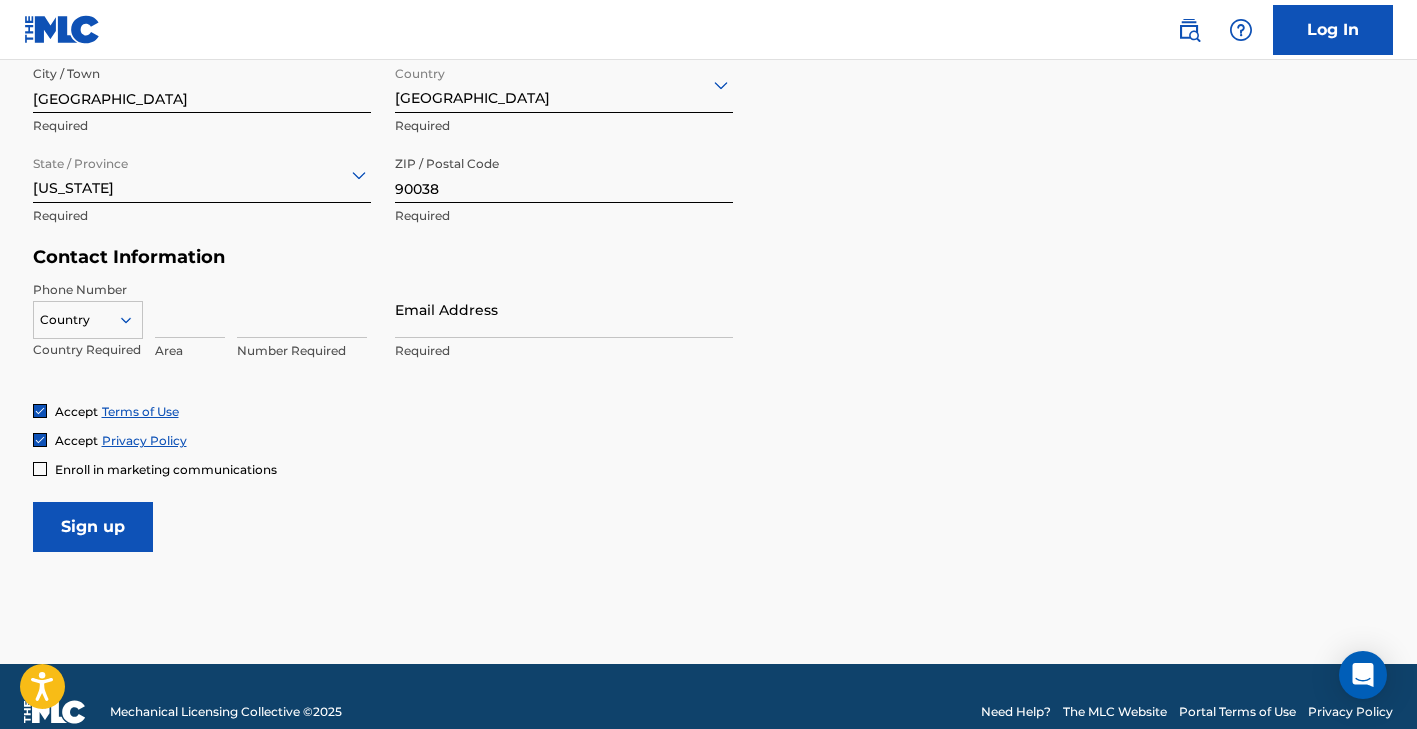 scroll, scrollTop: 816, scrollLeft: 0, axis: vertical 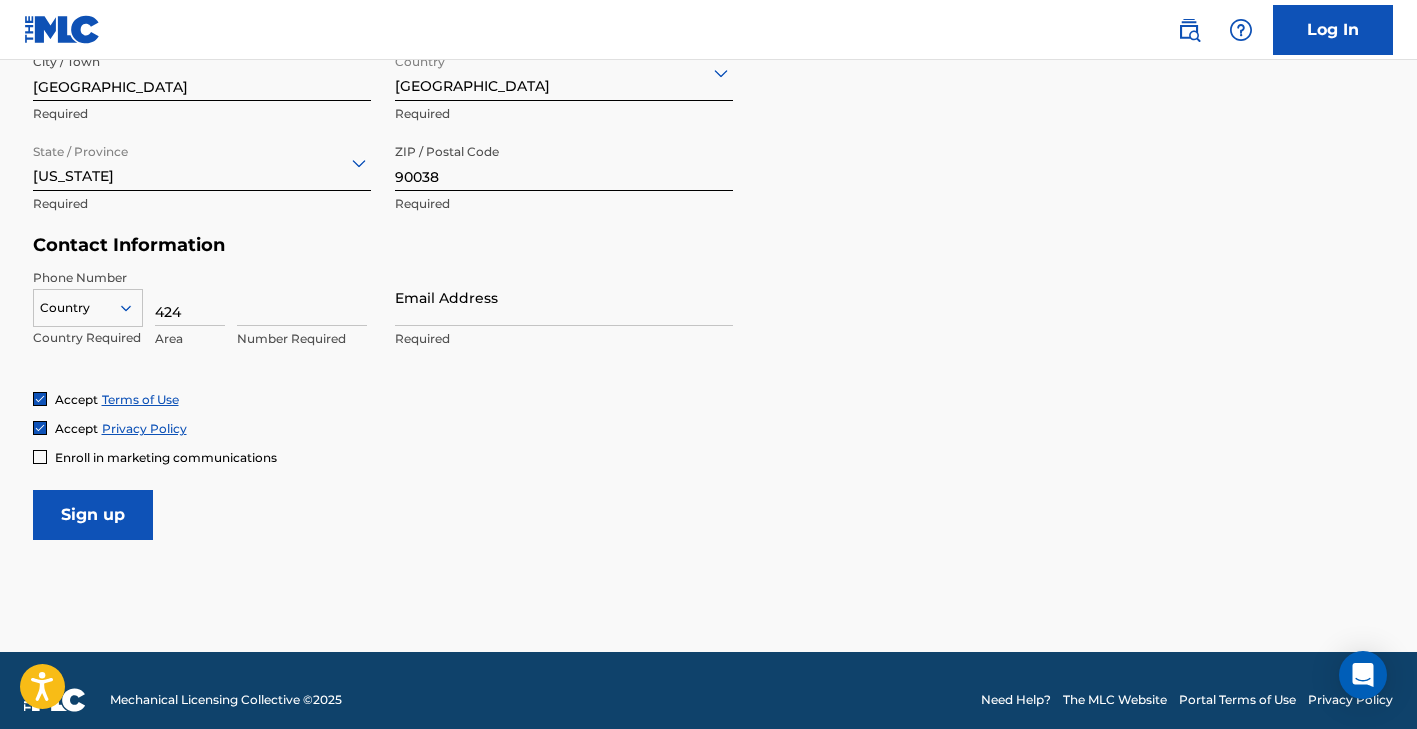 type on "424" 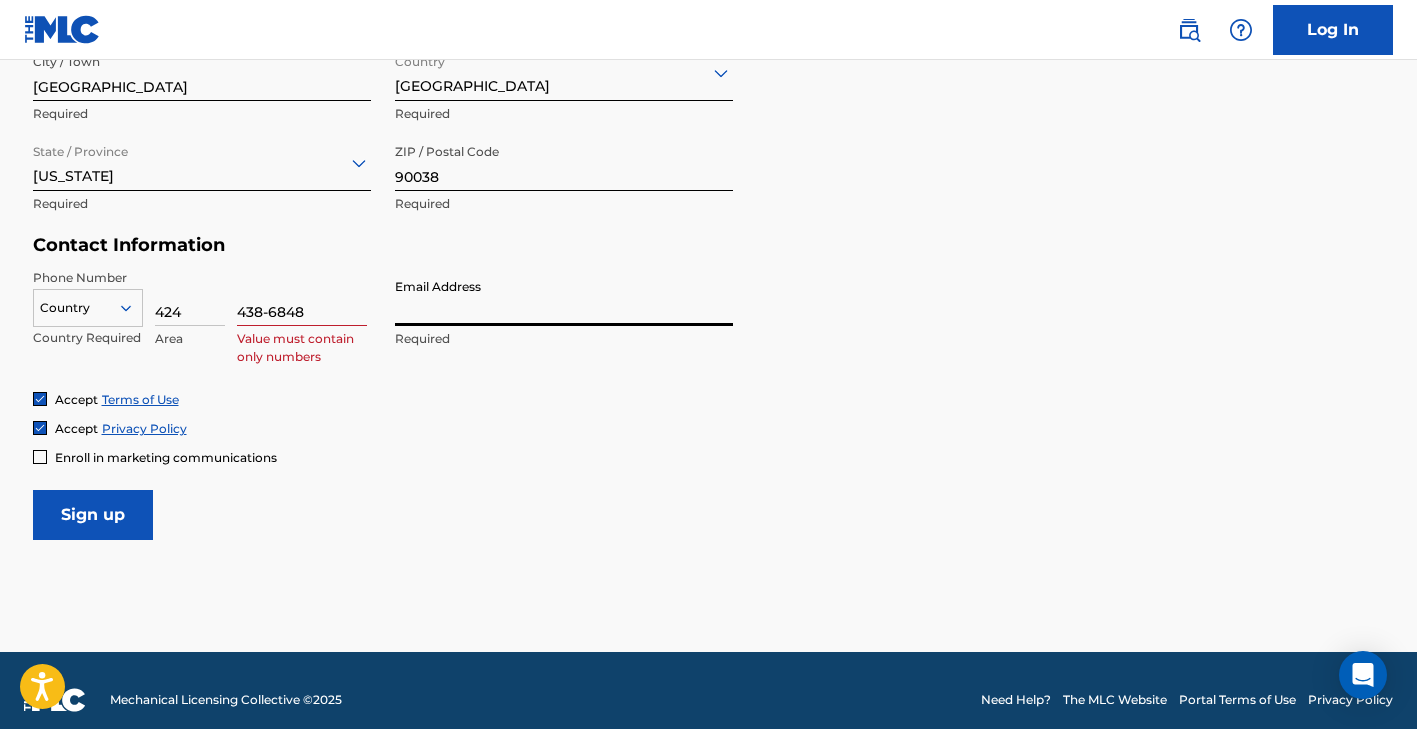 click on "438-6848" at bounding box center [302, 297] 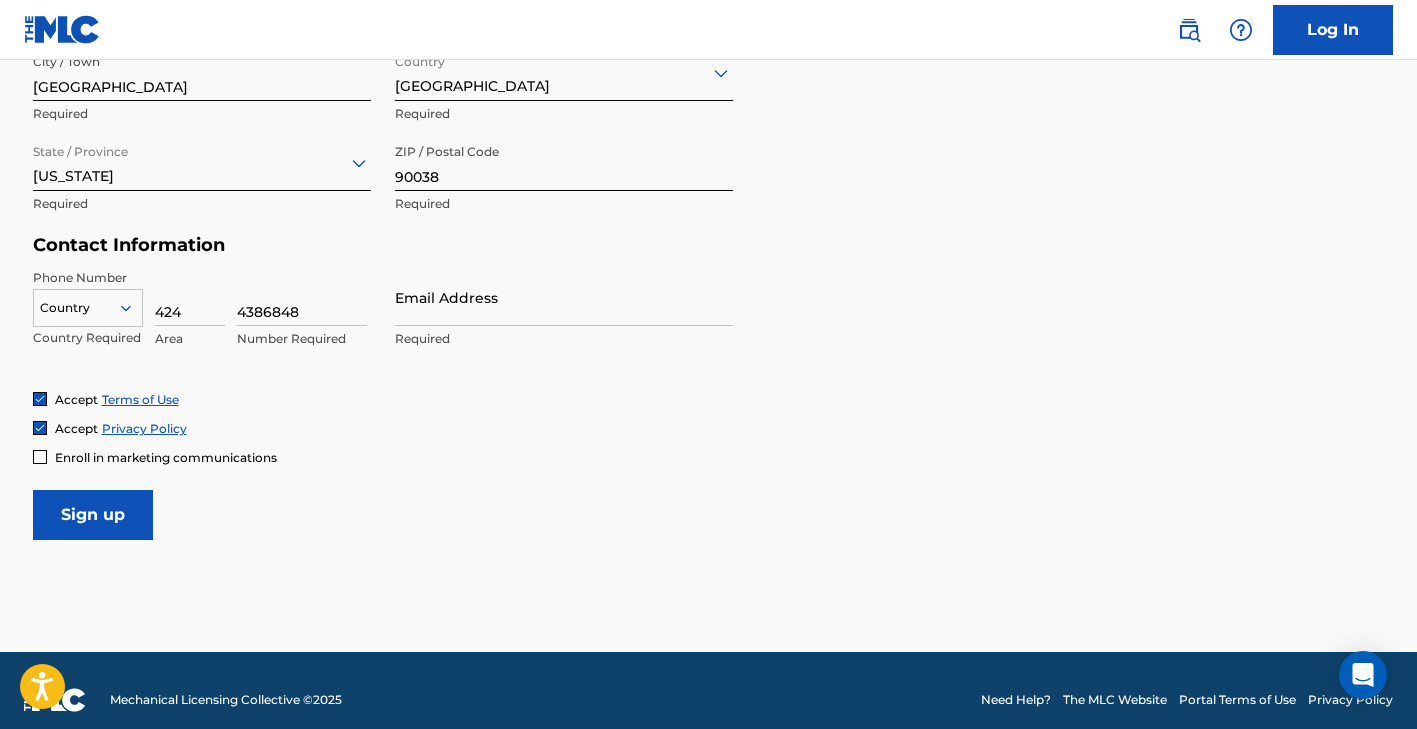 type on "4386848" 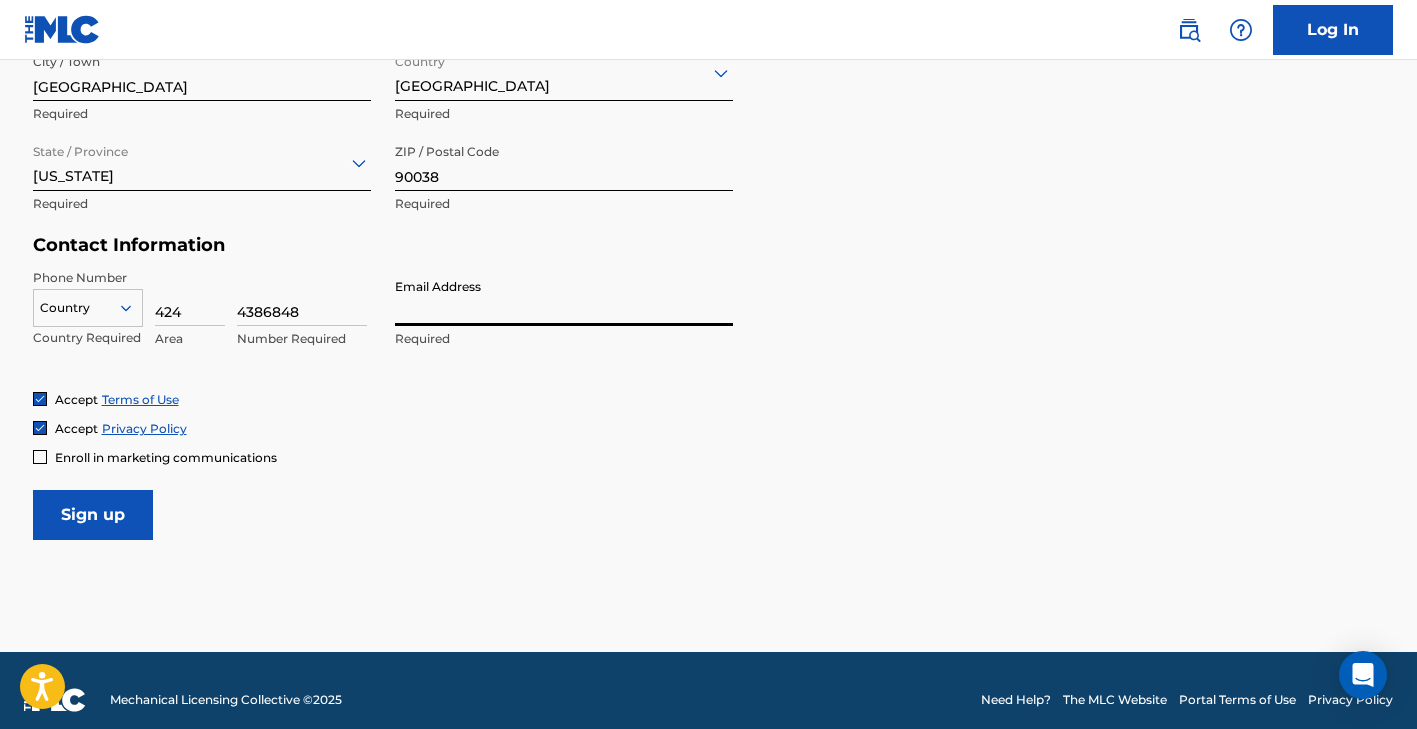 click on "Email Address" at bounding box center (564, 297) 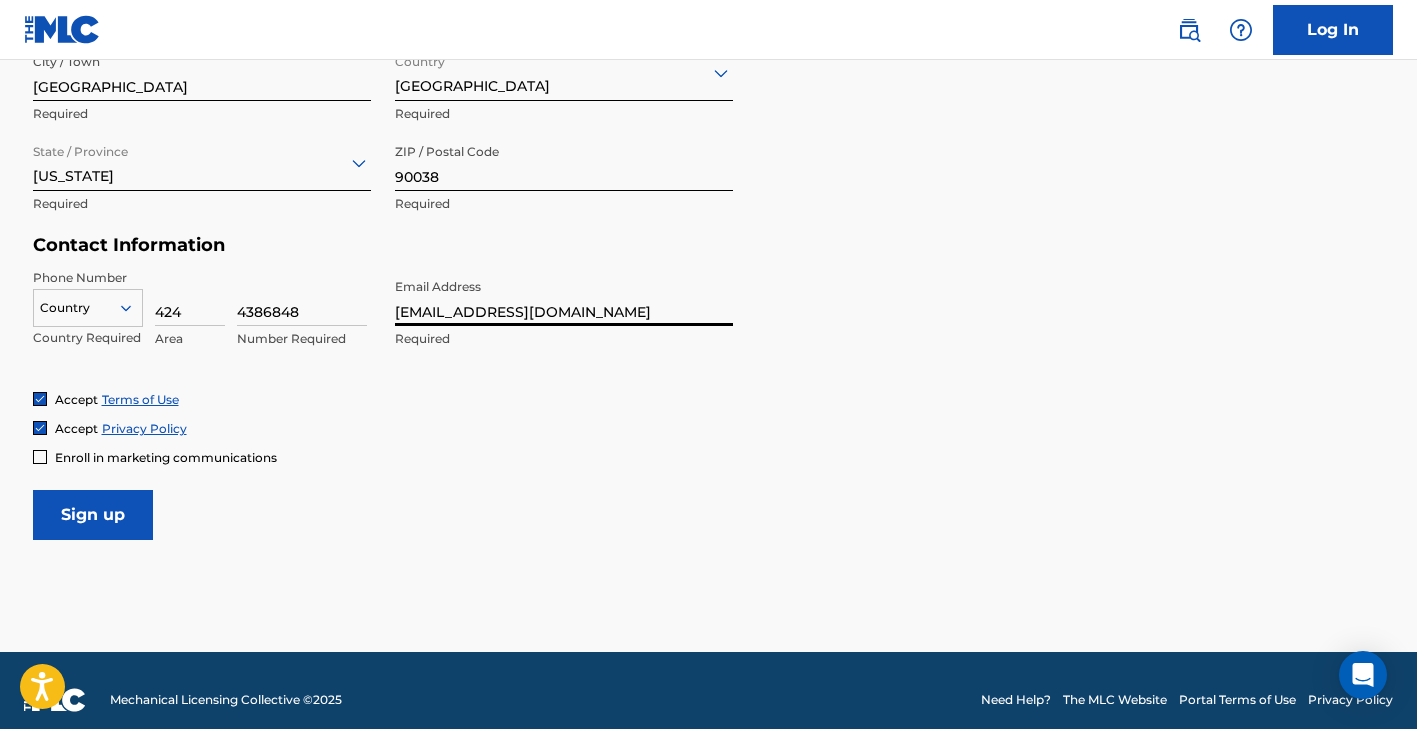 type on "[EMAIL_ADDRESS][DOMAIN_NAME]" 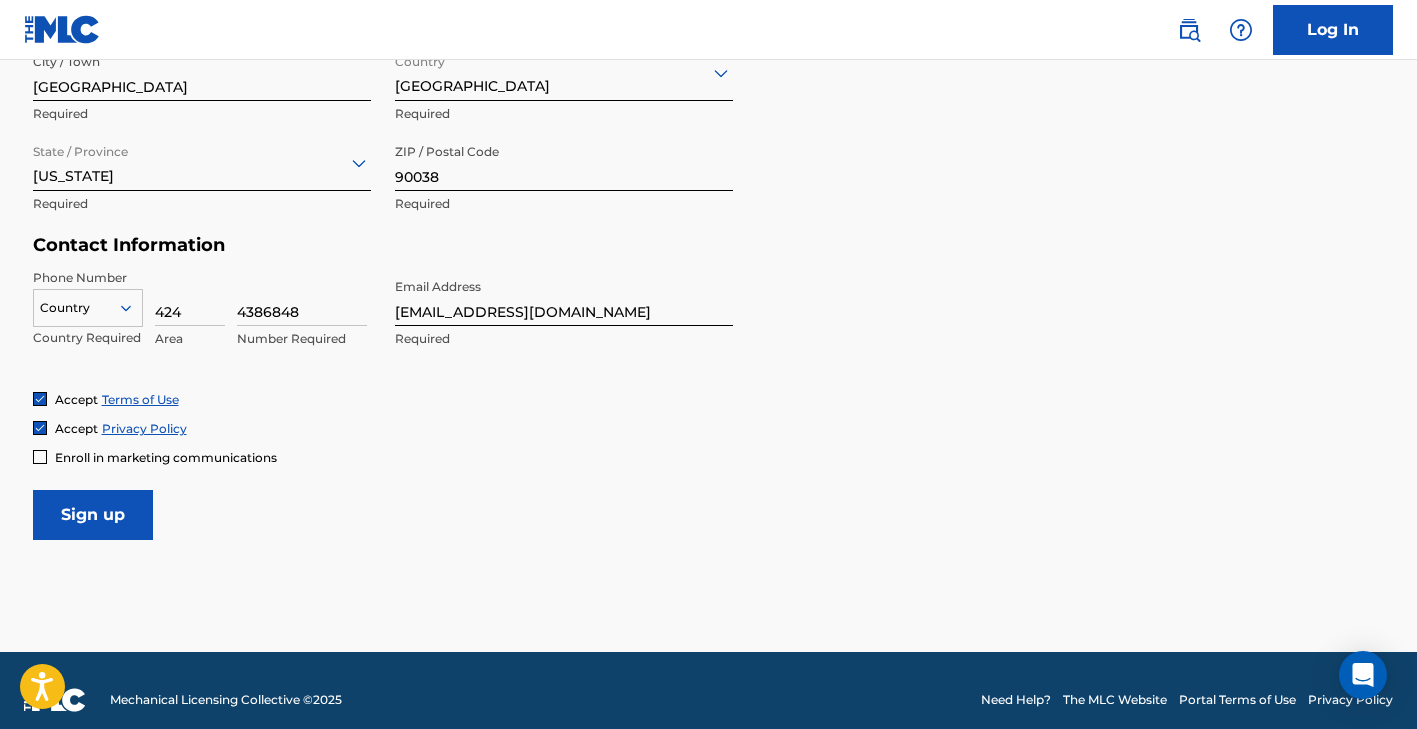 click on "Sign up" at bounding box center [93, 515] 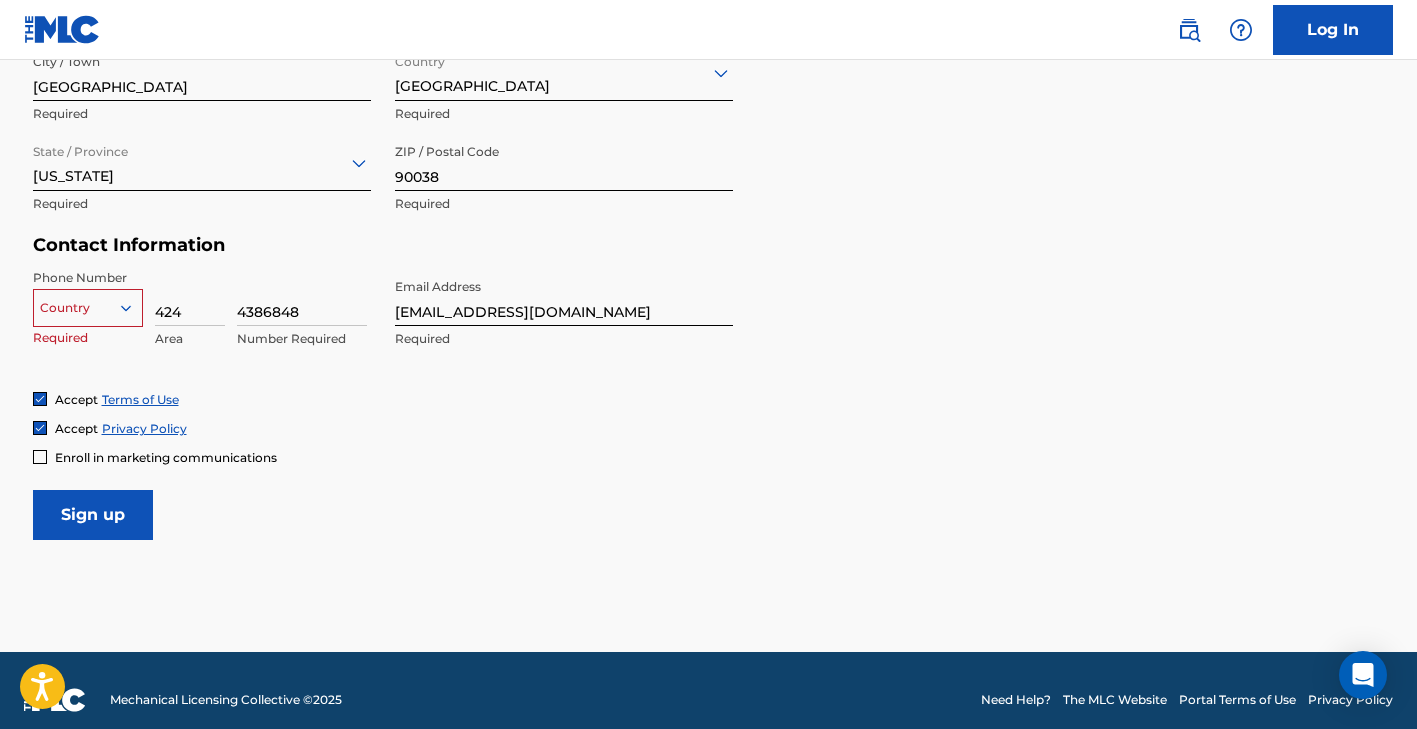 click at bounding box center (88, 308) 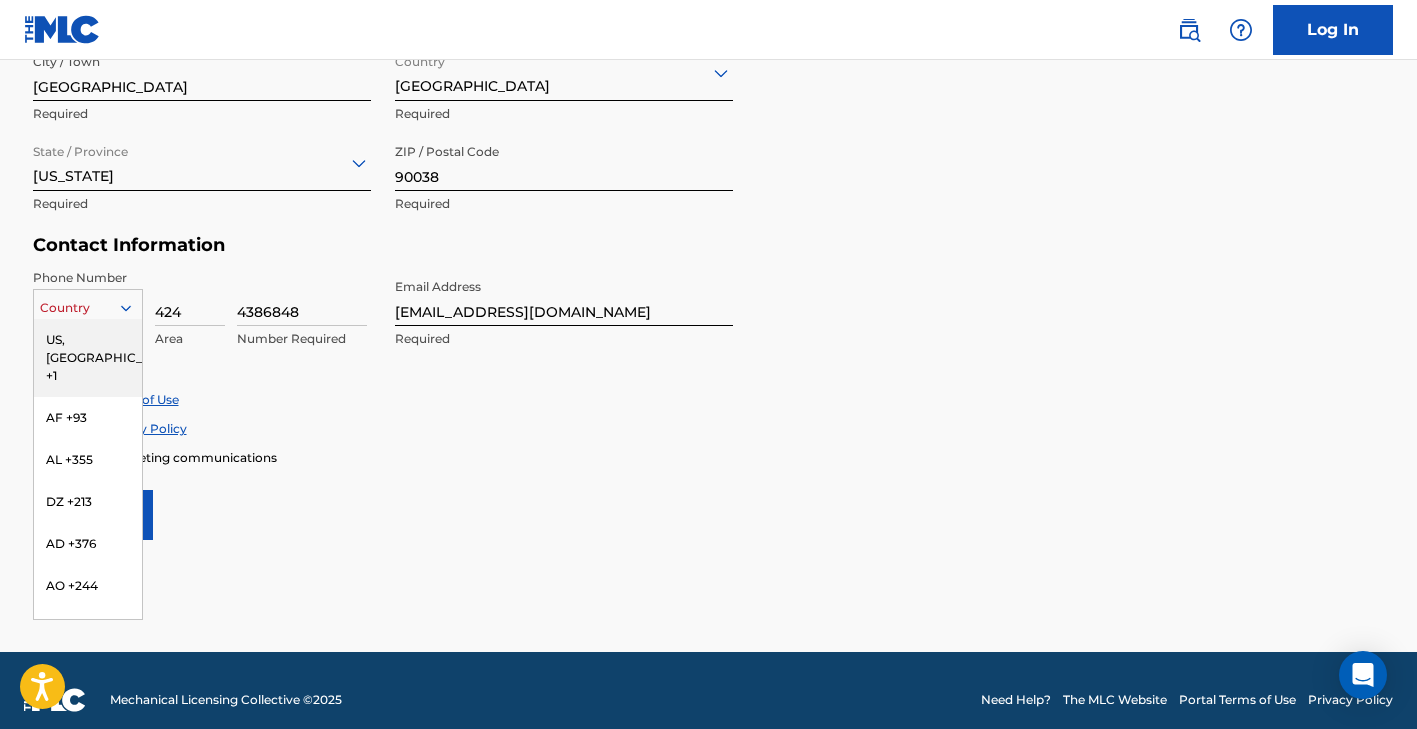 click on "US, CA +1" at bounding box center (88, 358) 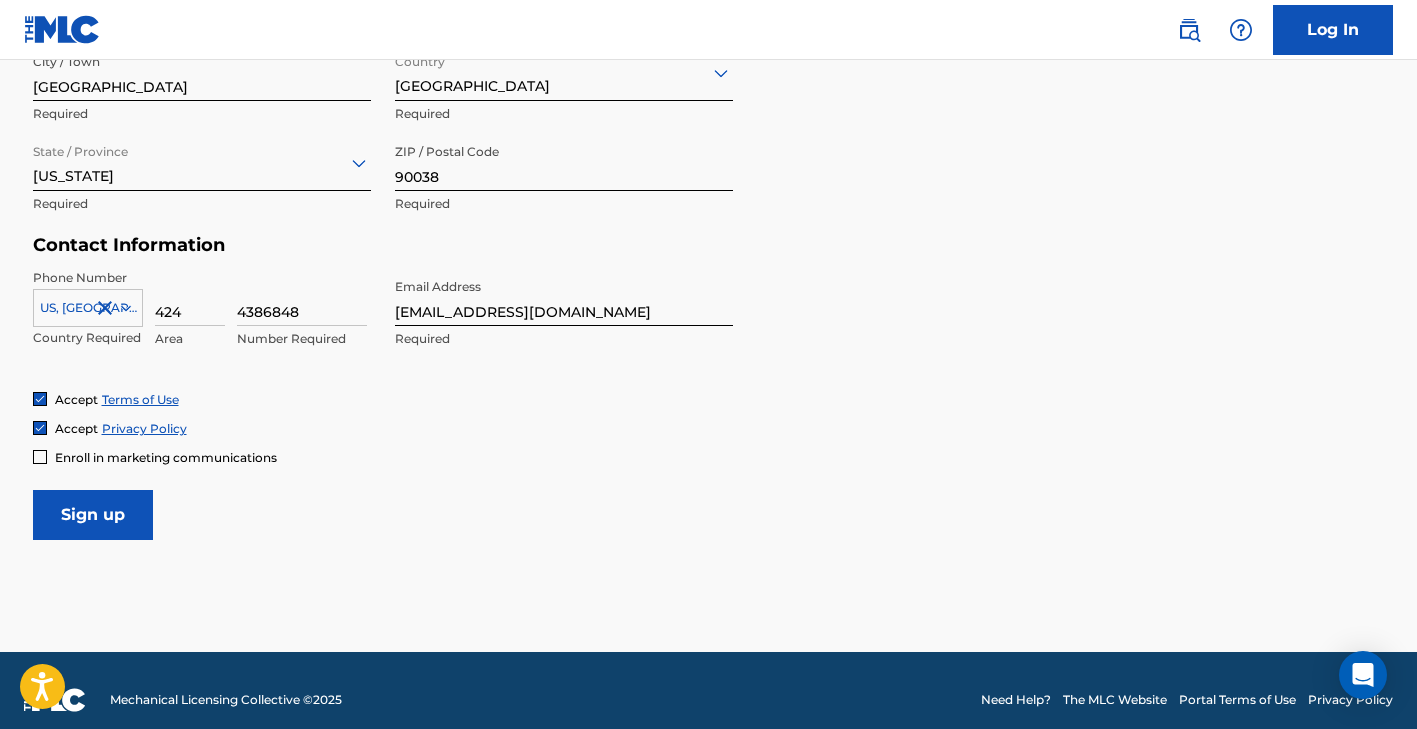 click on "Sign up" at bounding box center (93, 515) 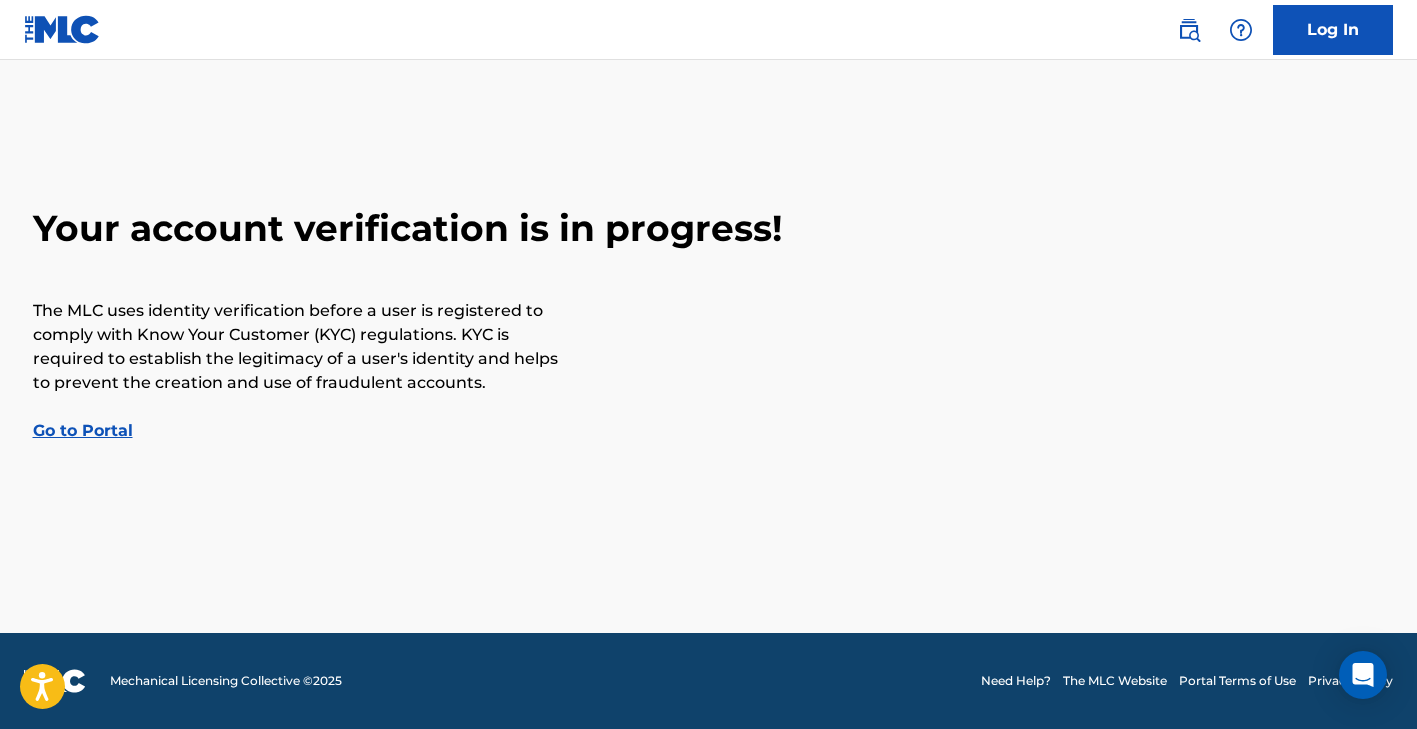 scroll, scrollTop: 0, scrollLeft: 0, axis: both 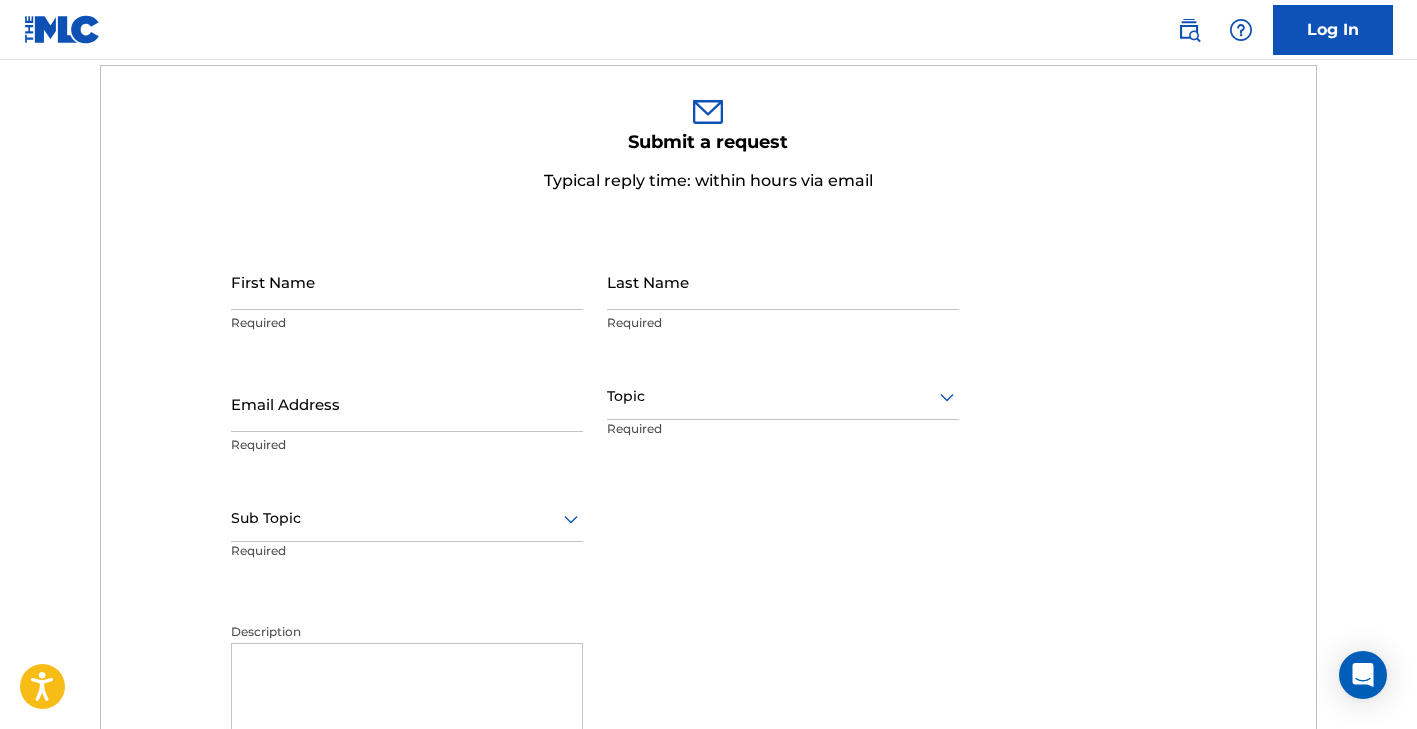 click on "First Name" at bounding box center [407, 281] 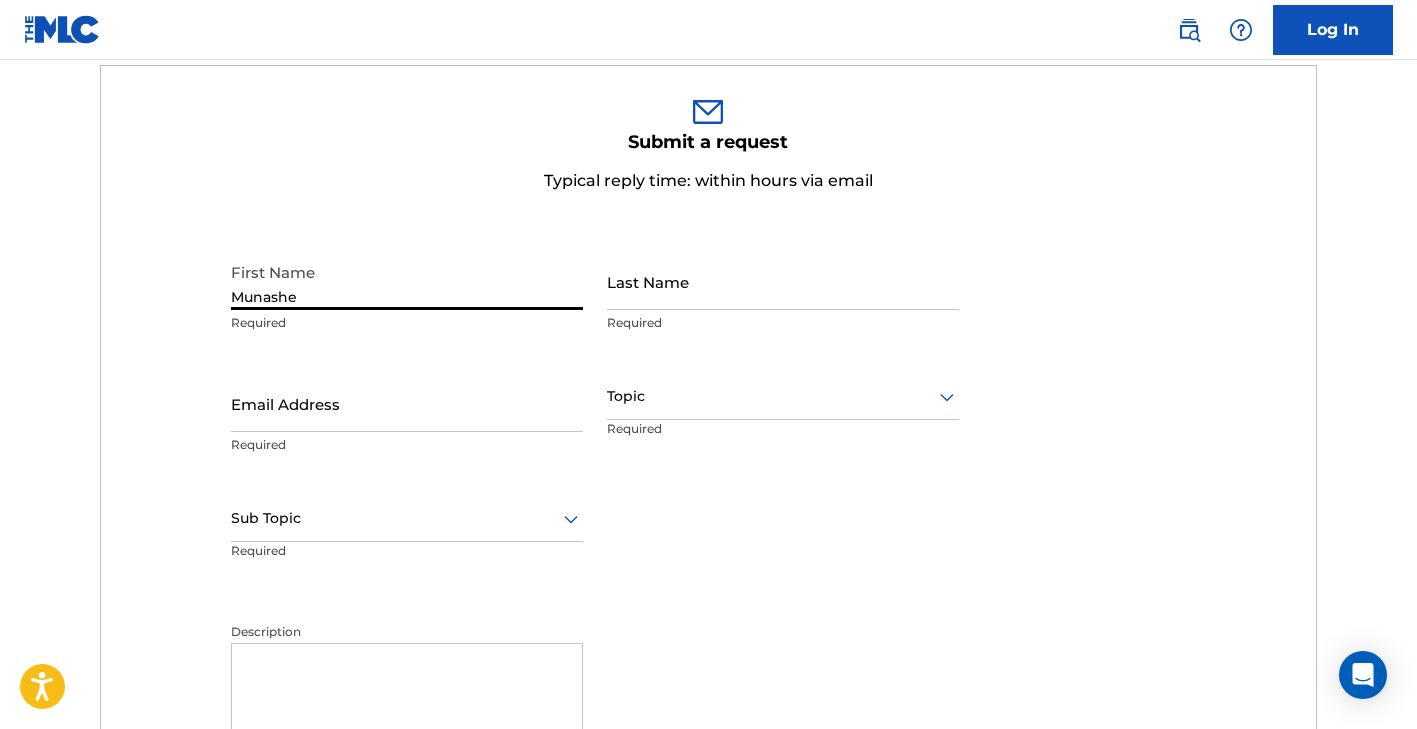 type on "Munashe" 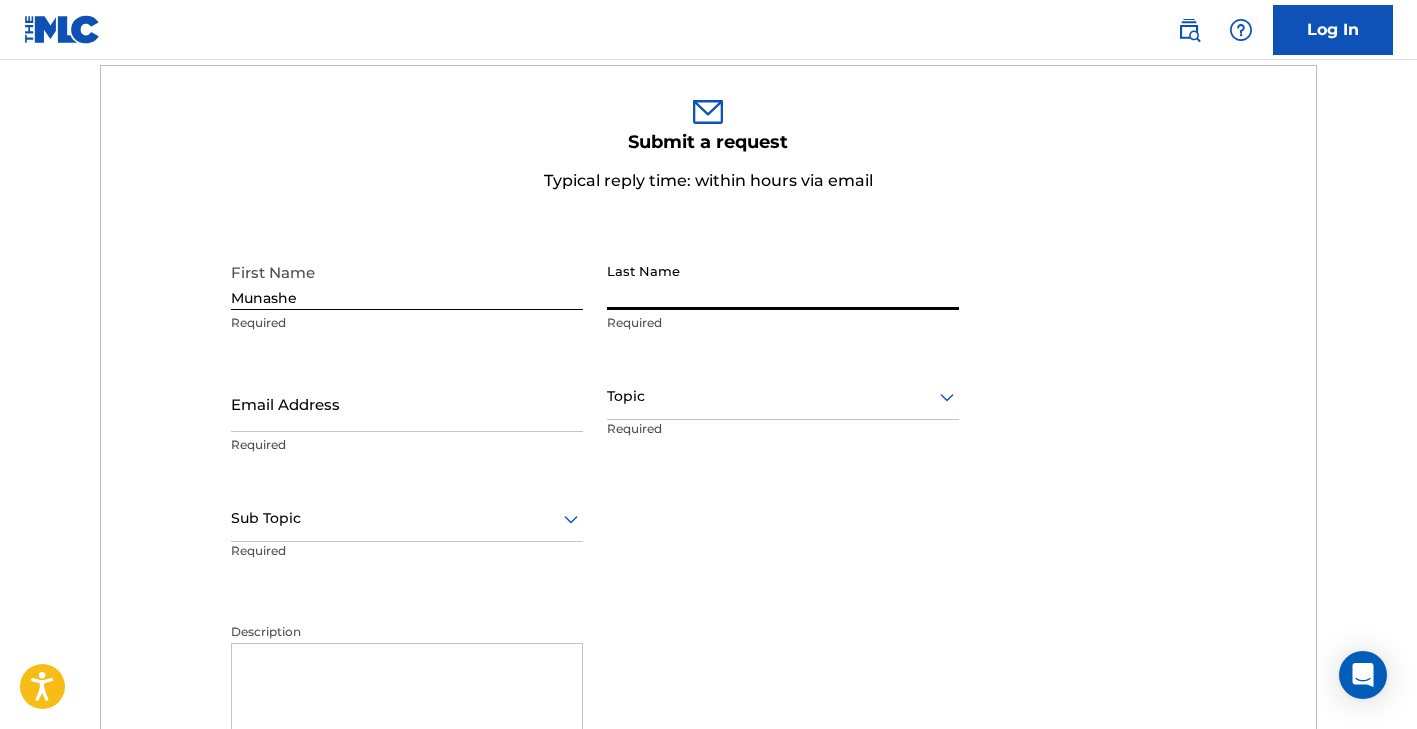 paste on "90038" 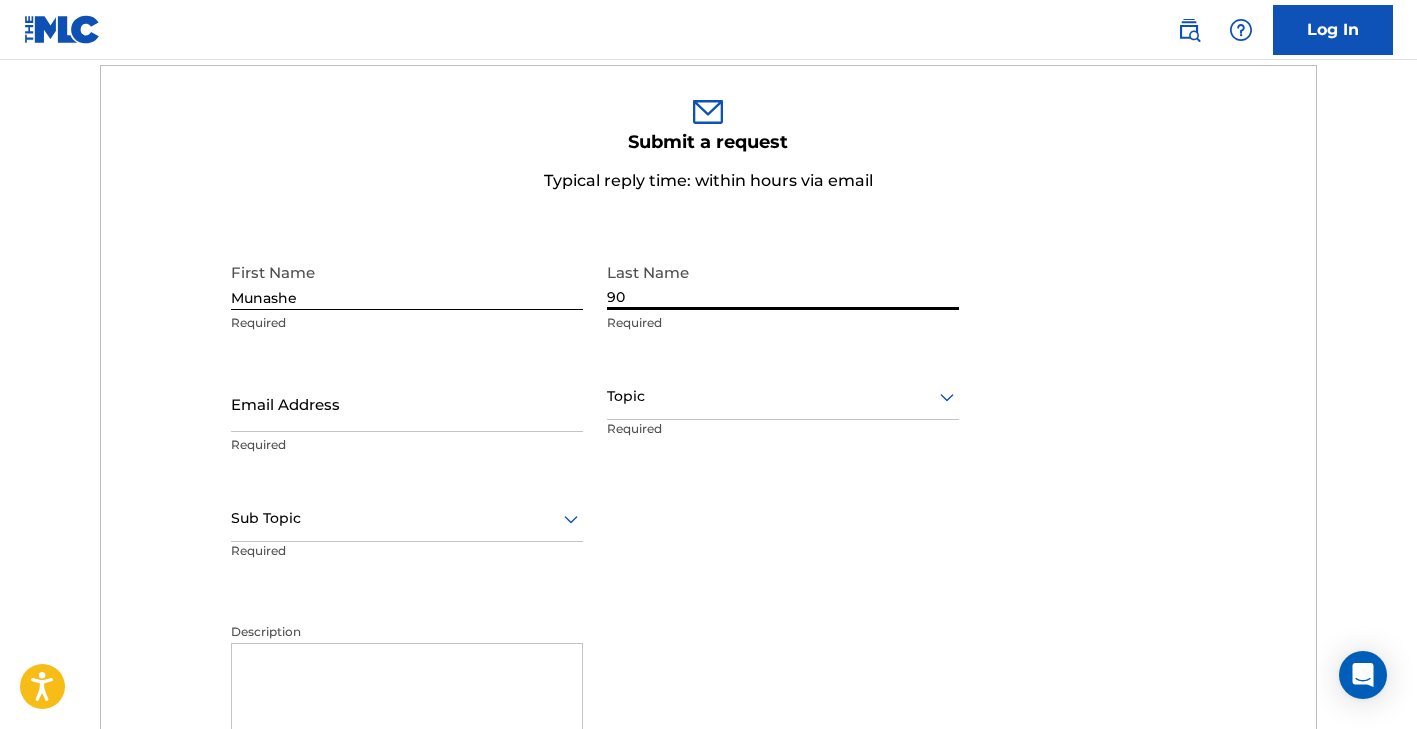 type on "9" 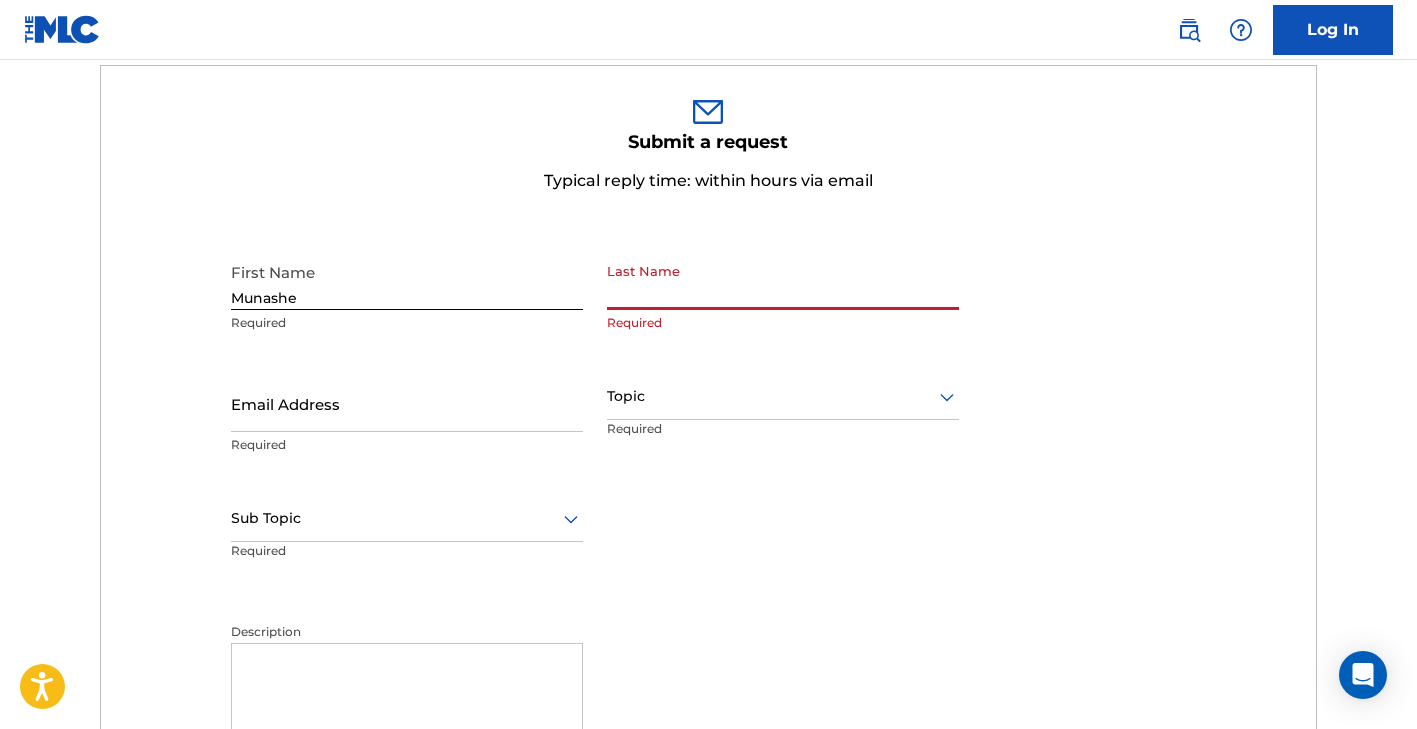 paste on "Kugarakuripi" 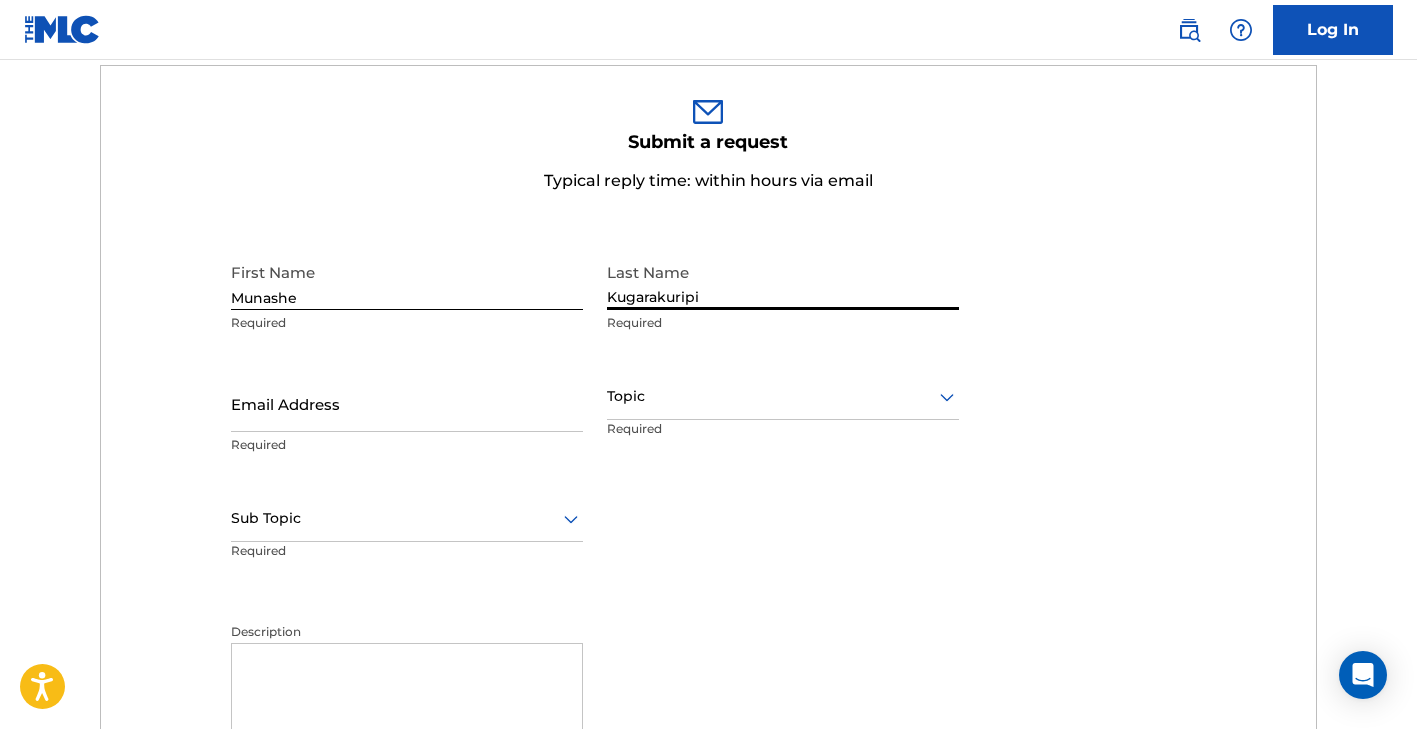 type on "Kugarakuripi" 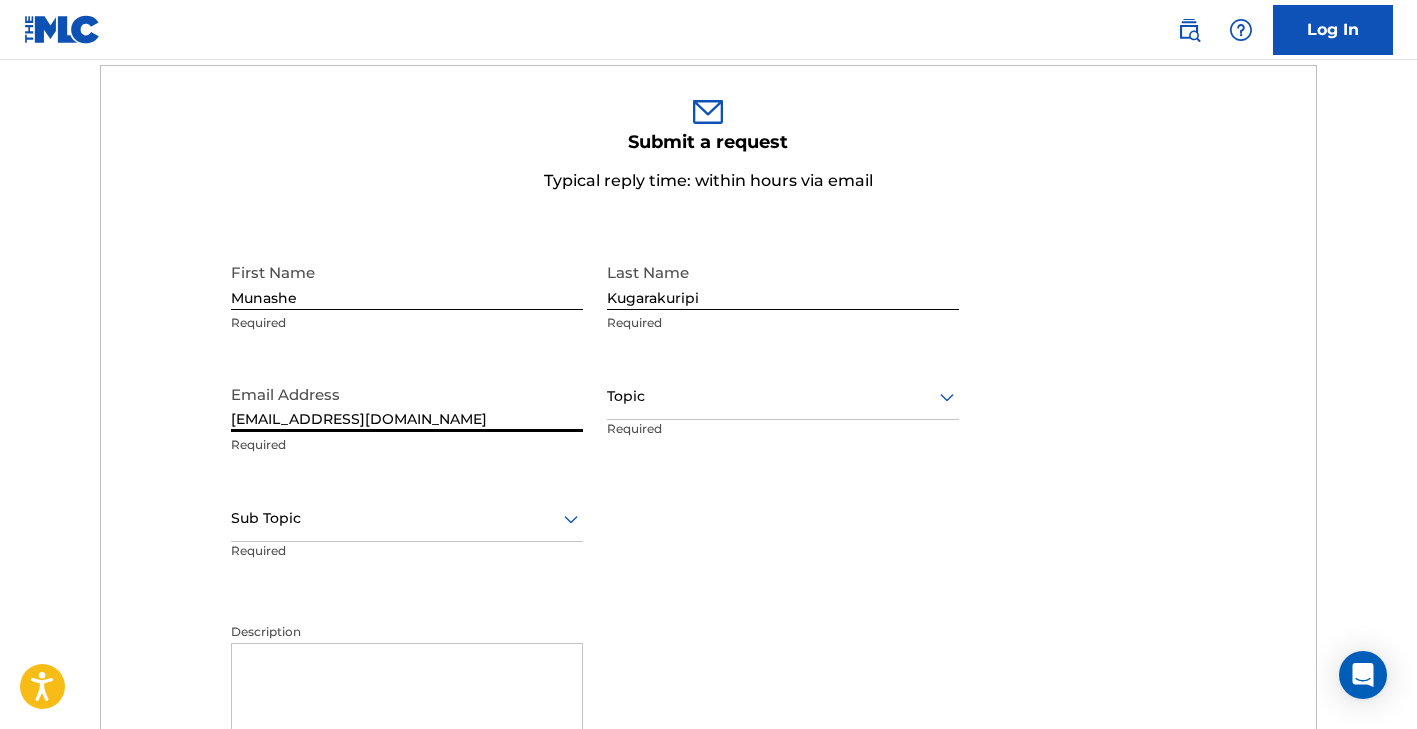 type on "[EMAIL_ADDRESS][DOMAIN_NAME]" 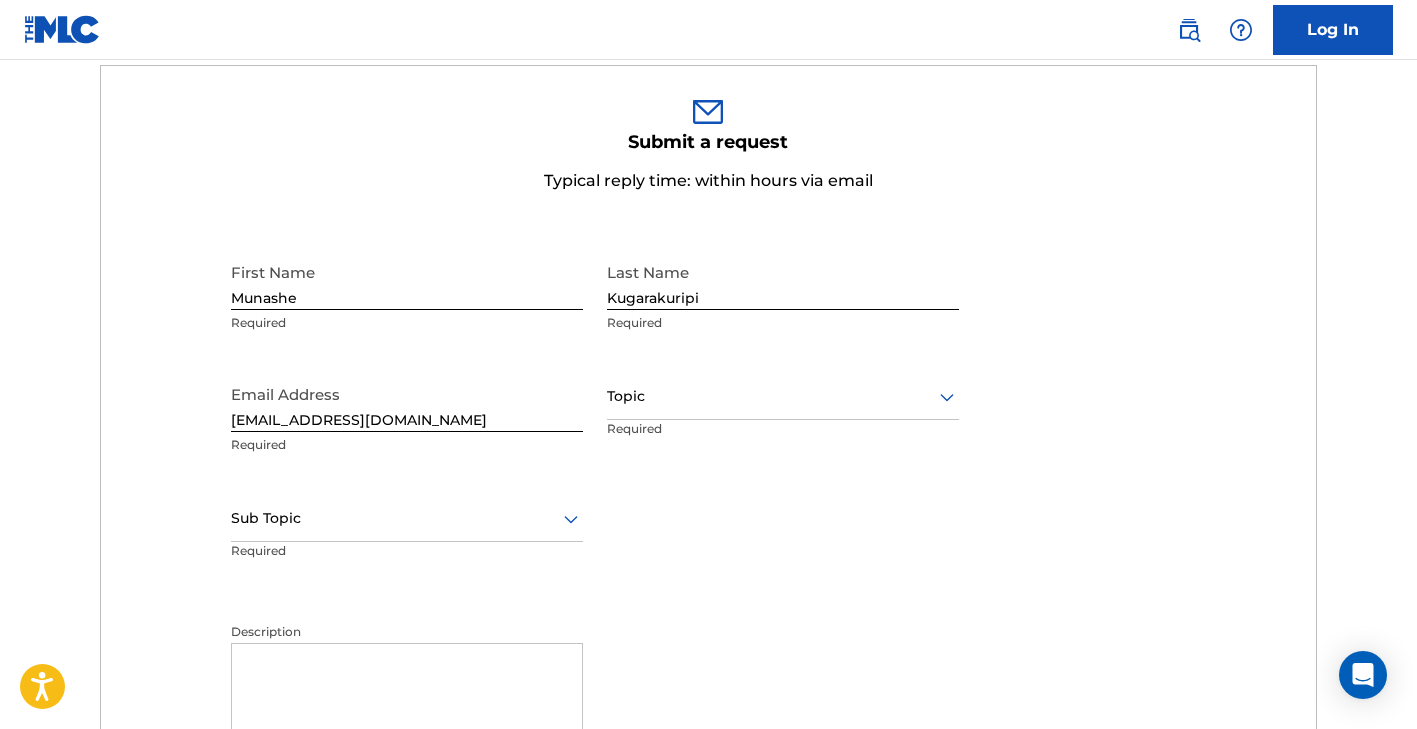 click on "Required" at bounding box center [671, 442] 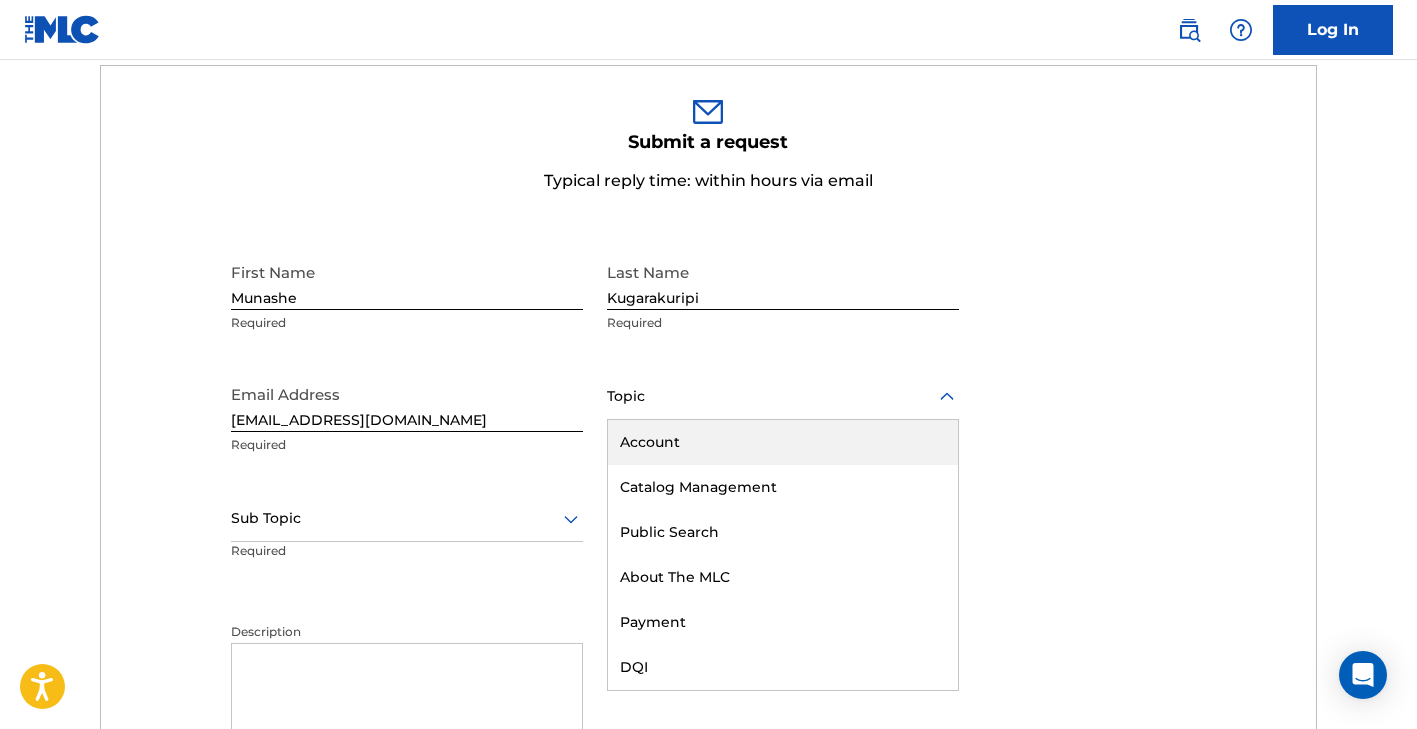 click at bounding box center (783, 396) 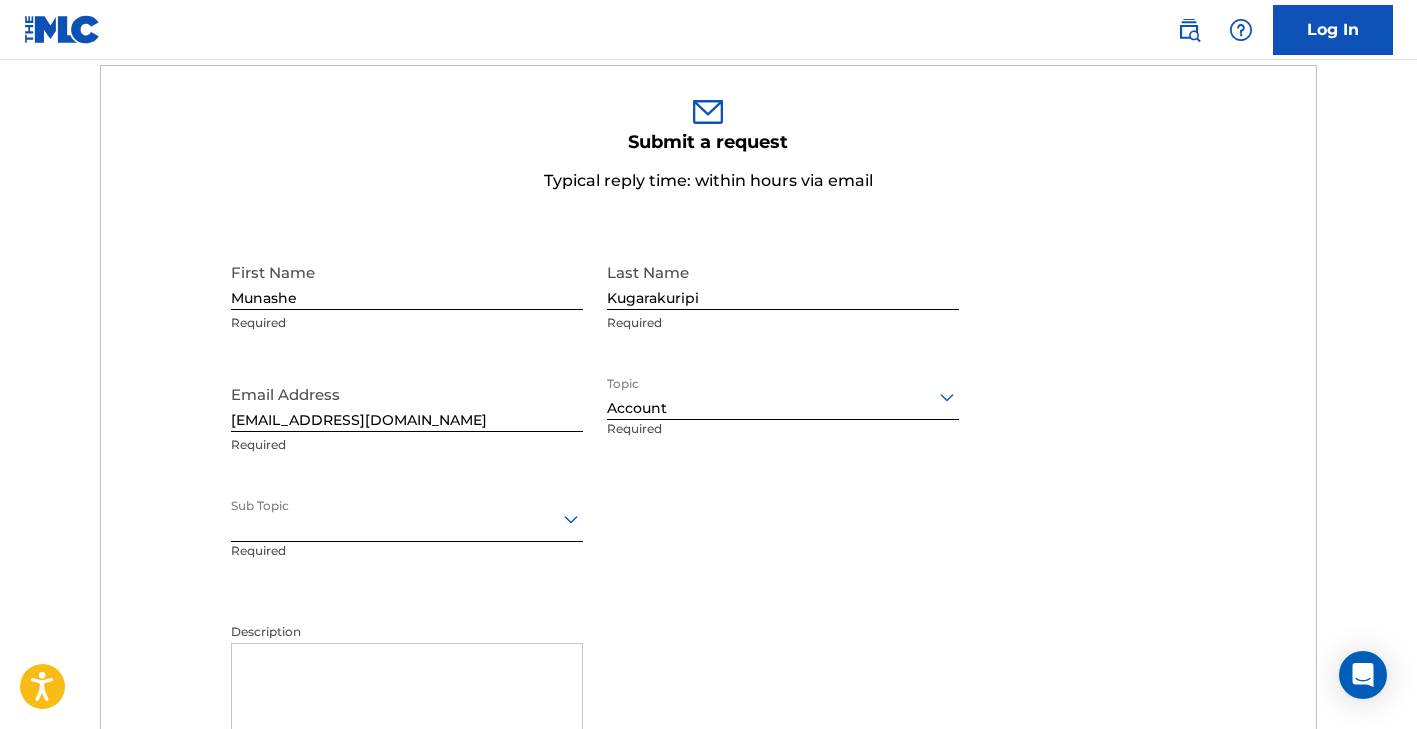 click at bounding box center (407, 518) 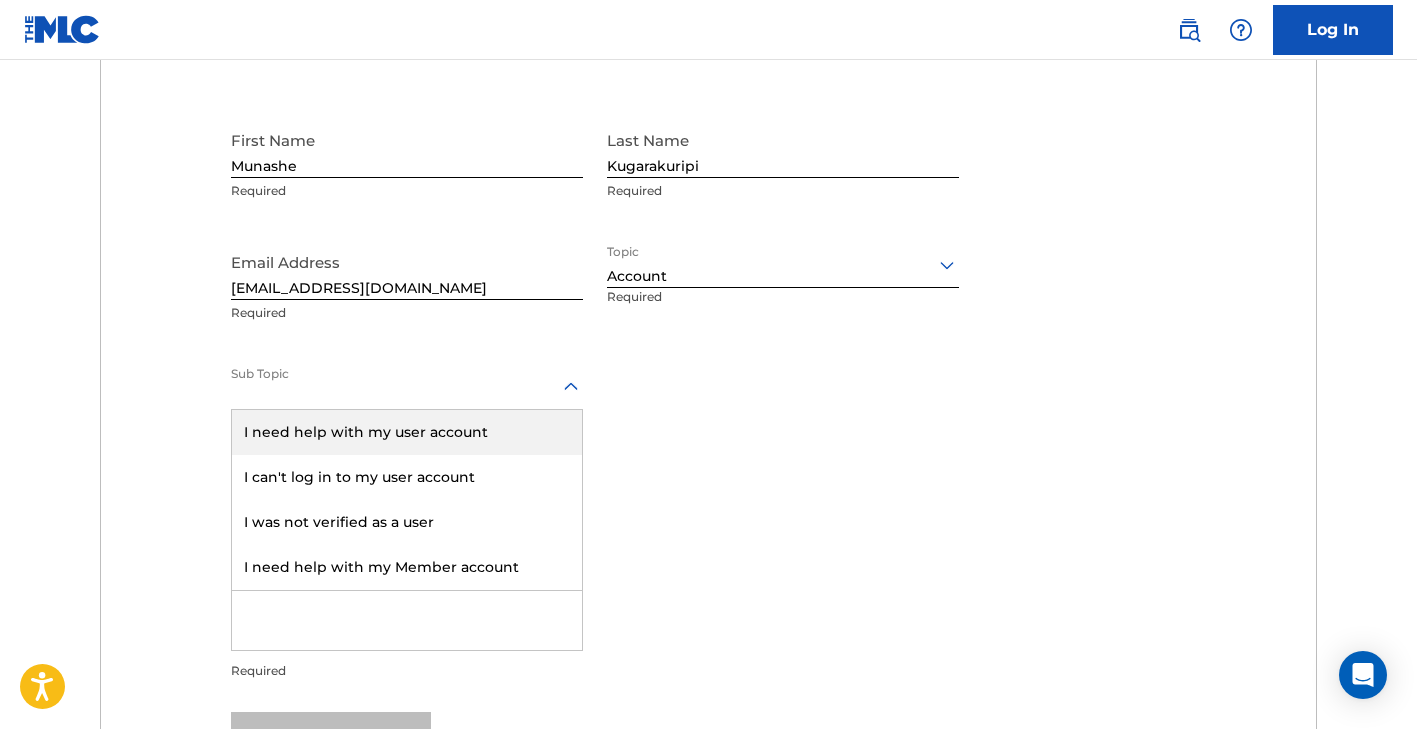 scroll, scrollTop: 758, scrollLeft: 0, axis: vertical 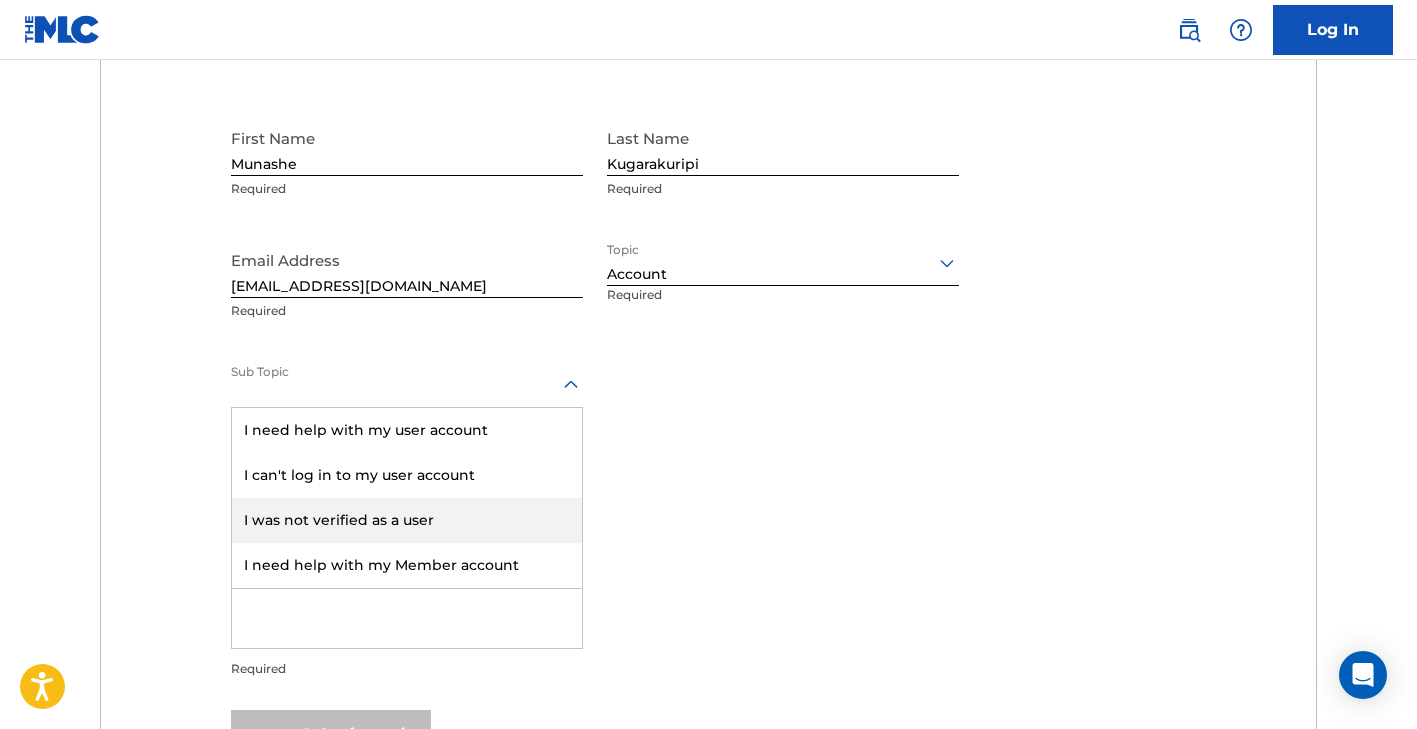 click on "I was not verified as a user" at bounding box center [407, 520] 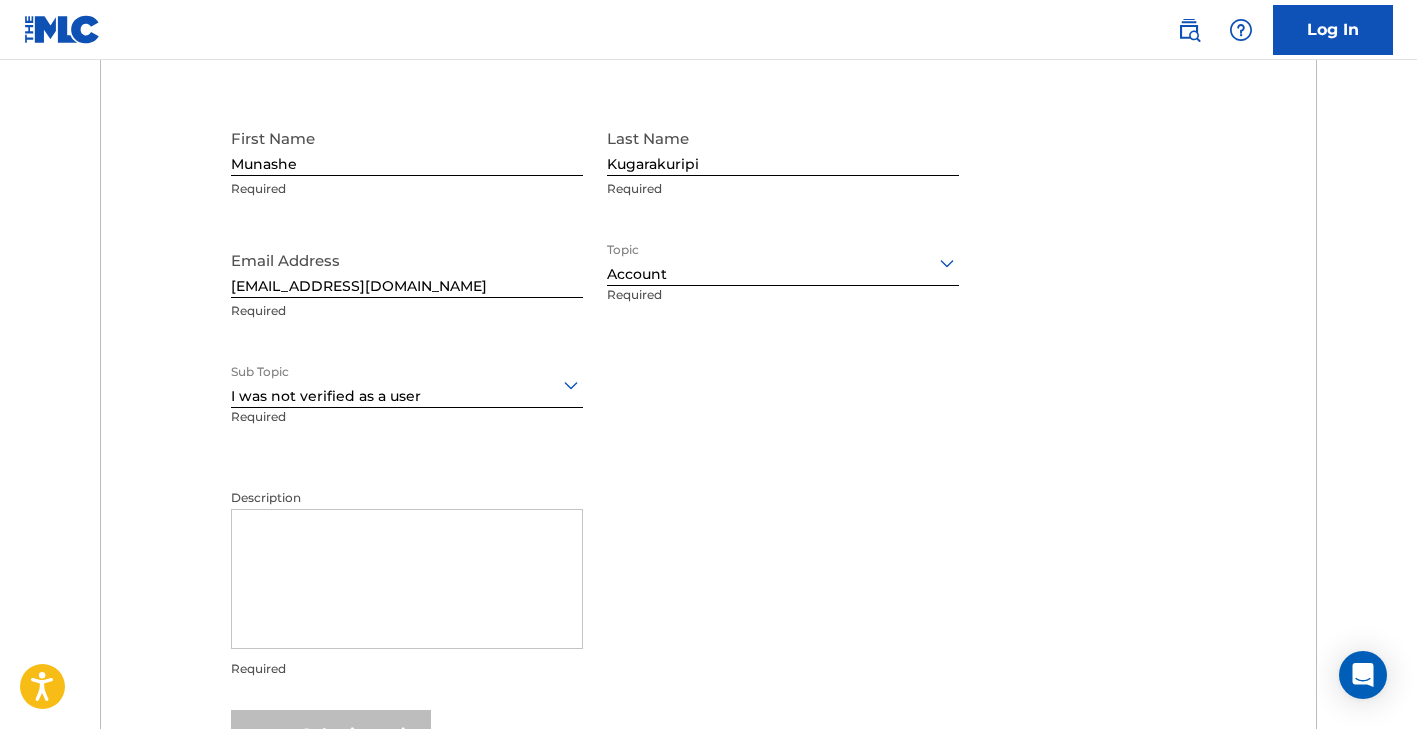 click on "Description" at bounding box center [407, 579] 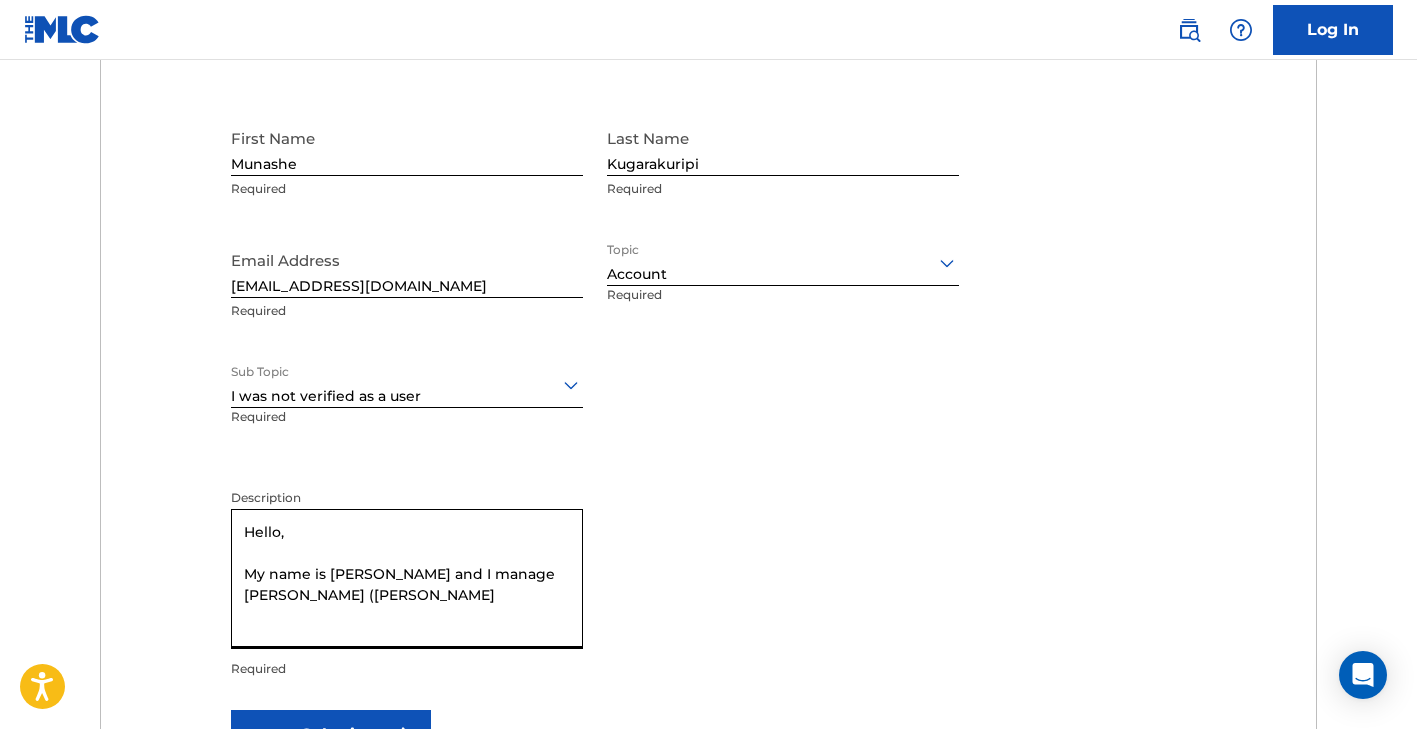 paste on "Kugarakuripi" 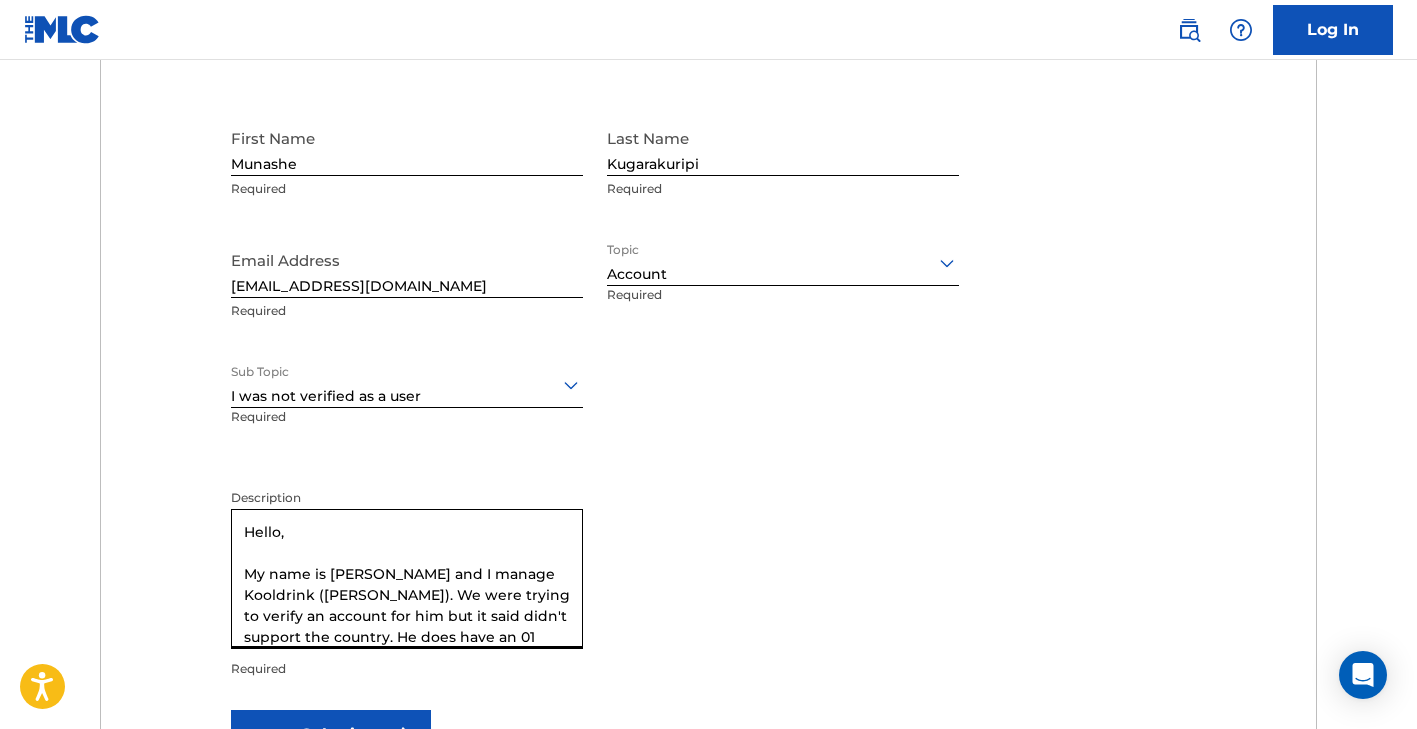 scroll, scrollTop: 21, scrollLeft: 0, axis: vertical 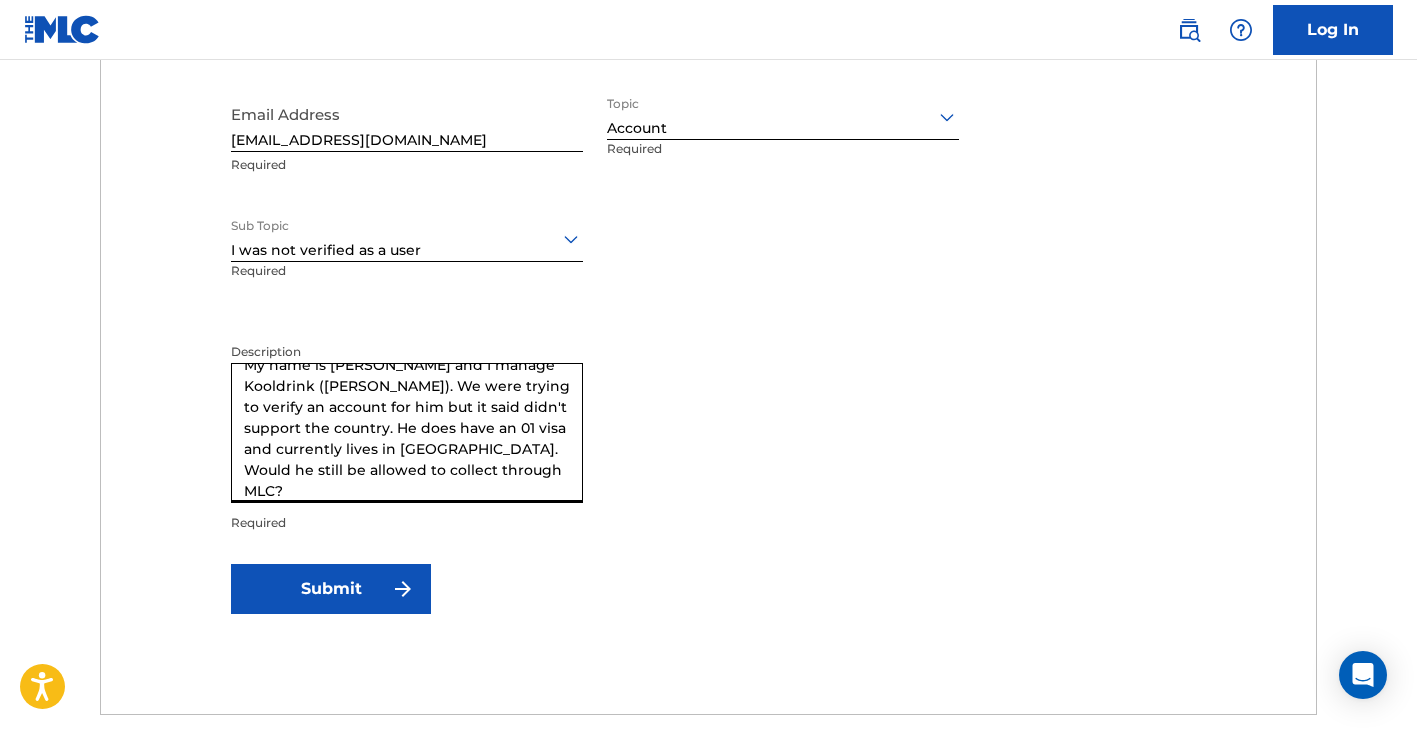 type on "Hello,
My name is [PERSON_NAME] and I manage Kooldrink ([PERSON_NAME]). We were trying to verify an account for him but it said didn't support the country. He does have an 01 visa and currently lives in [GEOGRAPHIC_DATA]. Would he still be allowed to collect through MLC?" 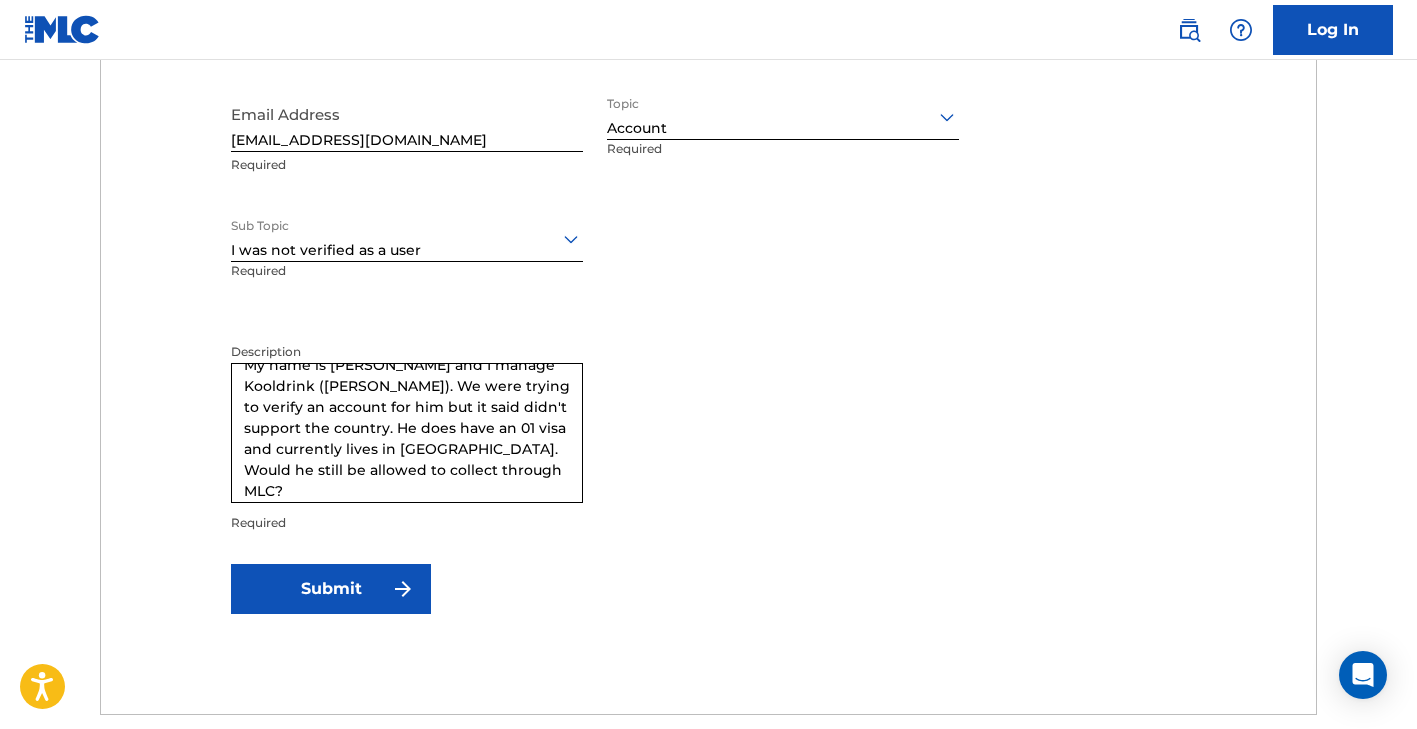 click on "Submit" at bounding box center (331, 589) 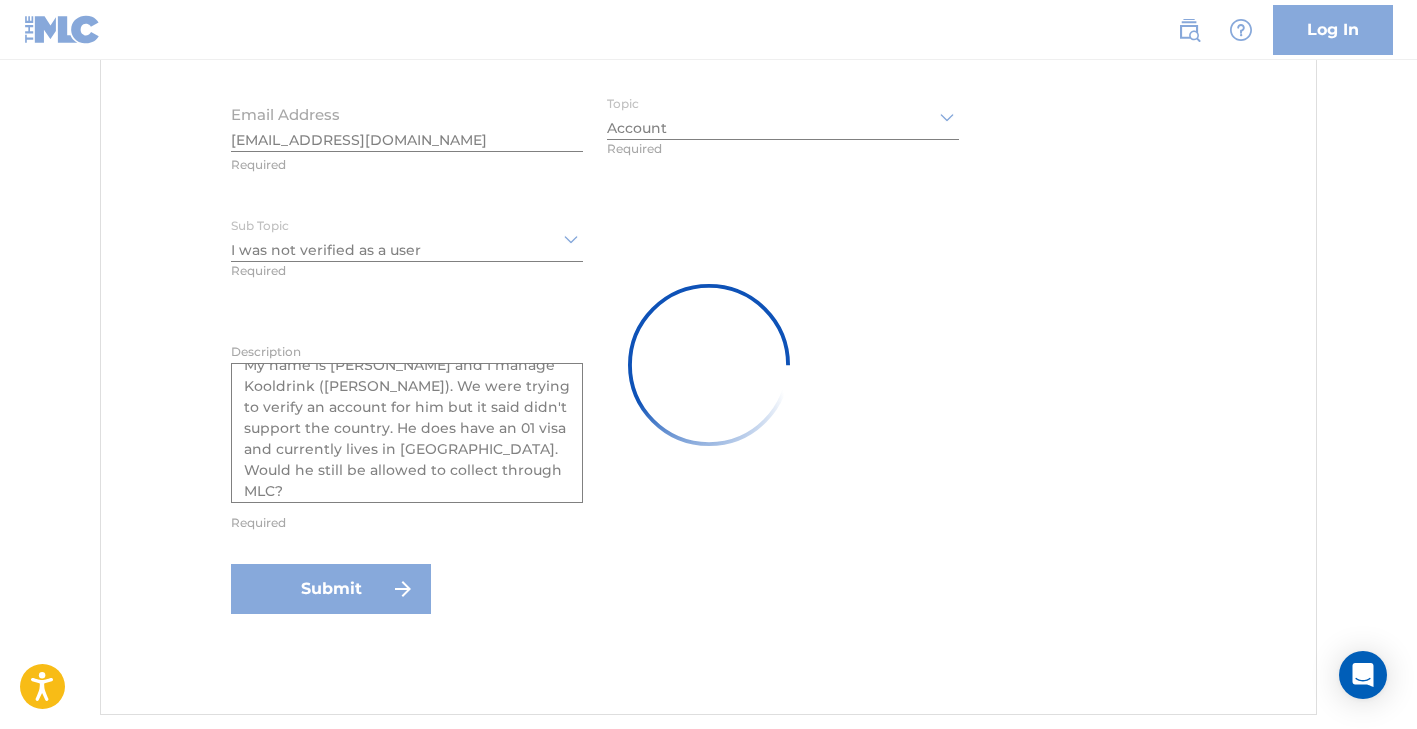 type 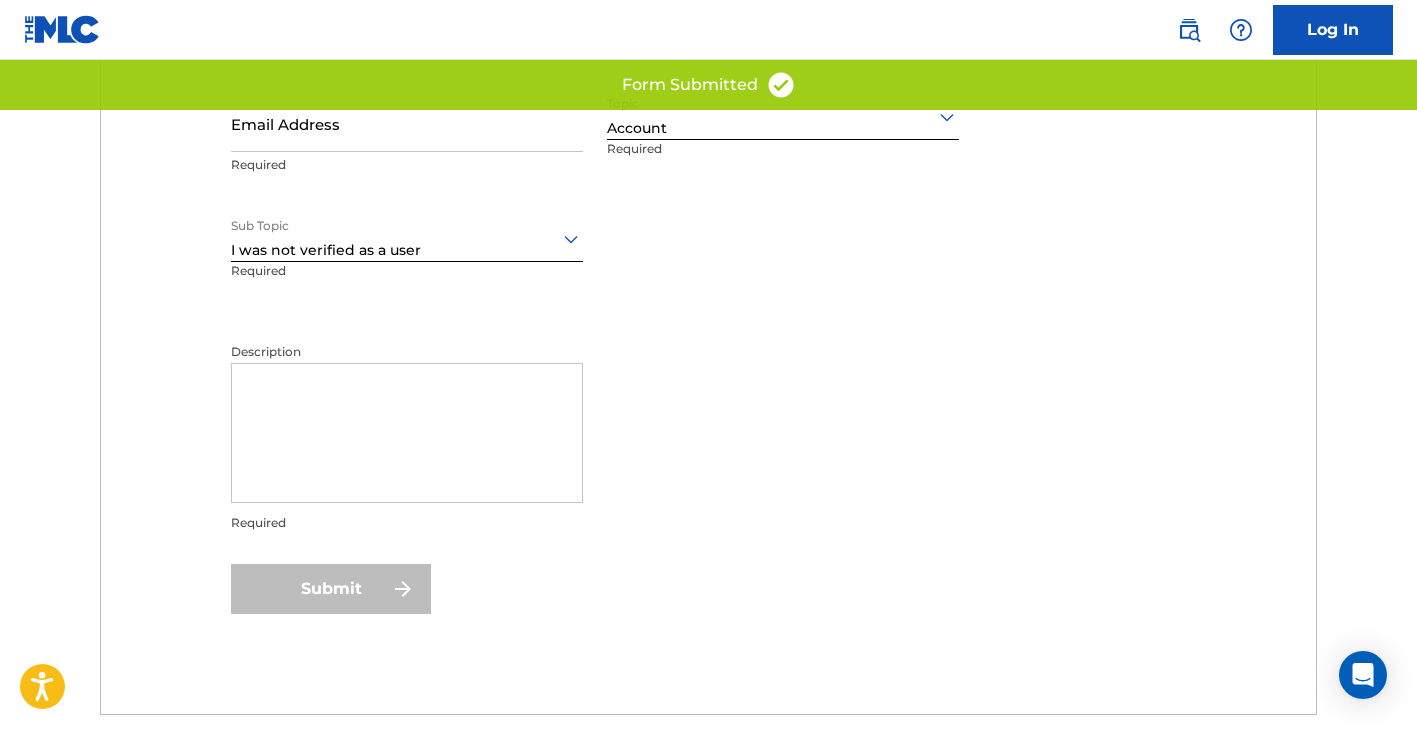 scroll, scrollTop: 0, scrollLeft: 0, axis: both 